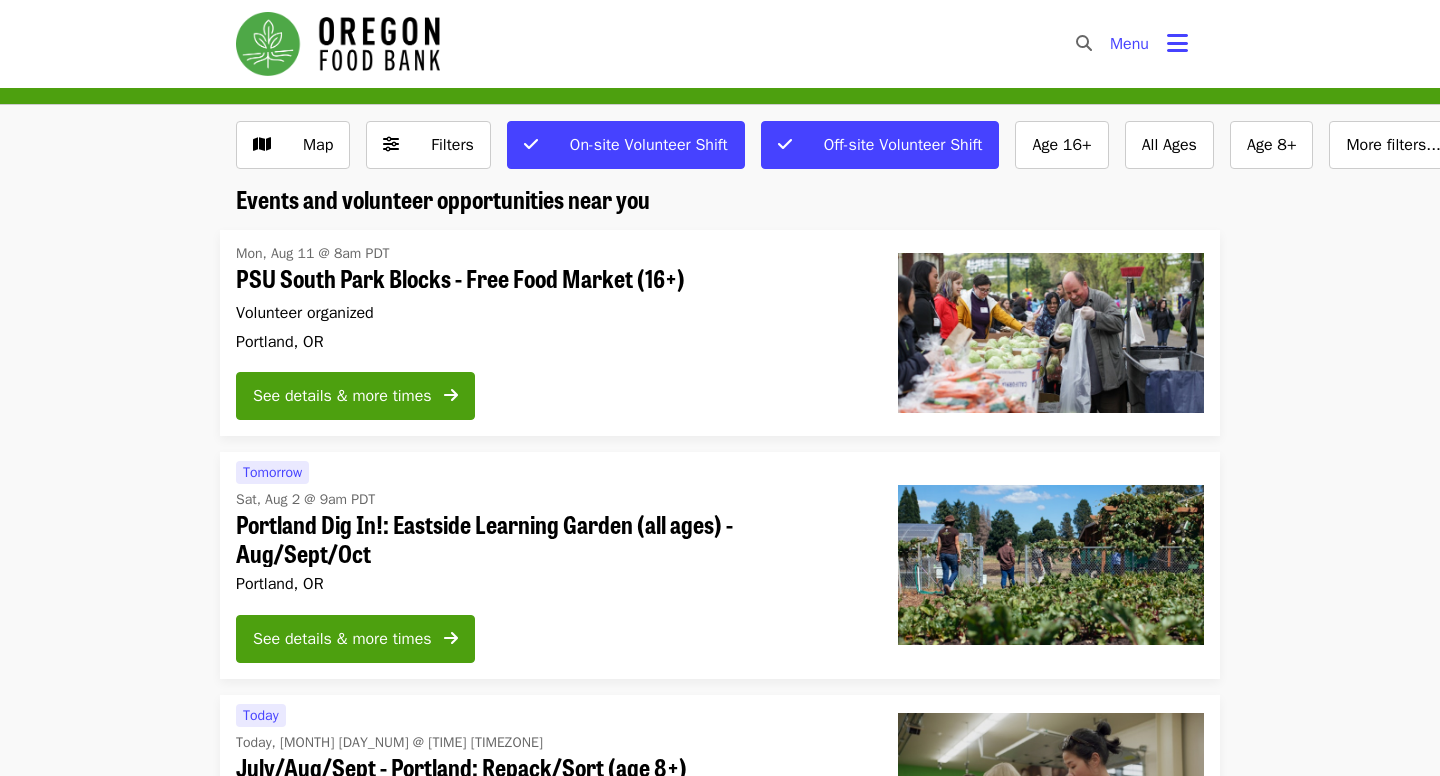 scroll, scrollTop: 0, scrollLeft: 0, axis: both 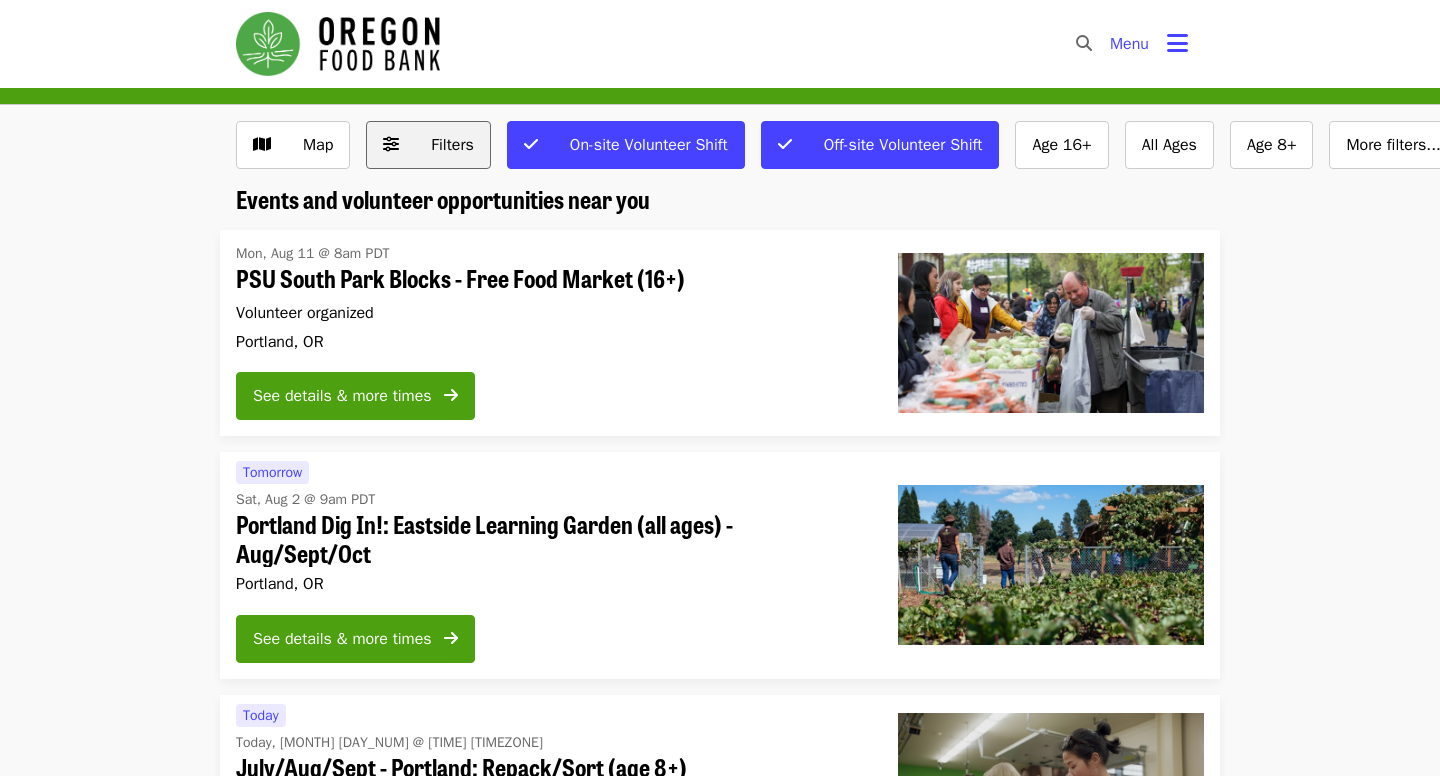 click on "Filters" at bounding box center [428, 145] 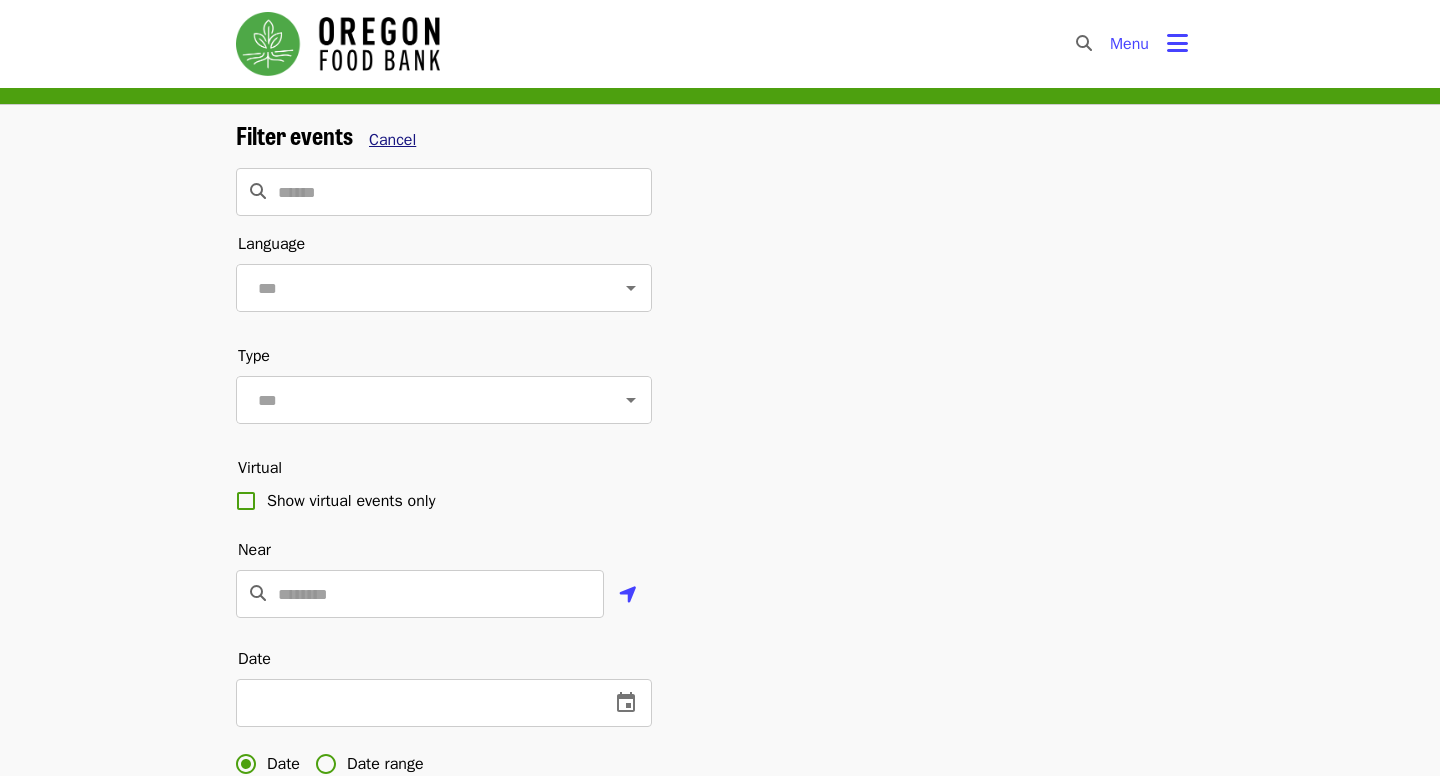 click on "Cancel" at bounding box center (392, 140) 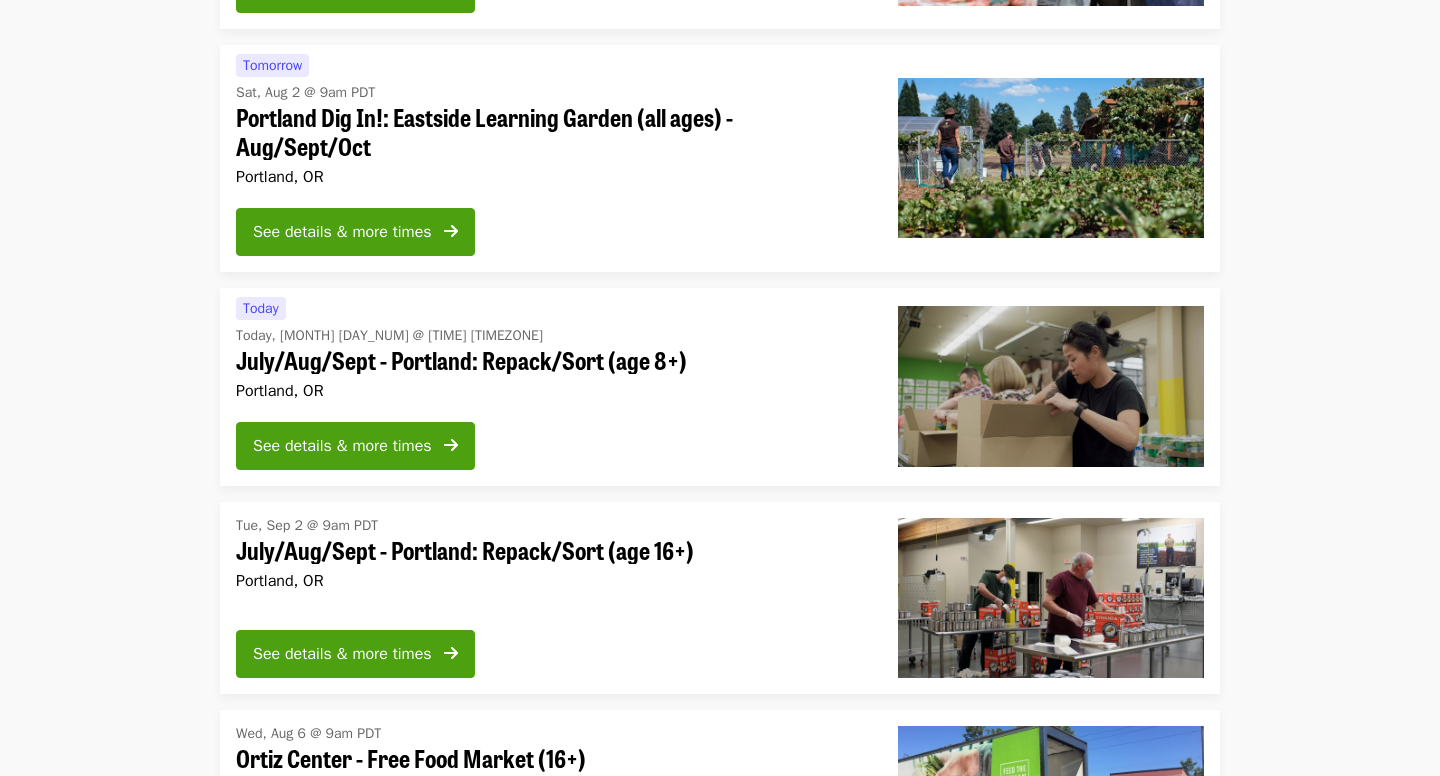 scroll, scrollTop: 376, scrollLeft: 0, axis: vertical 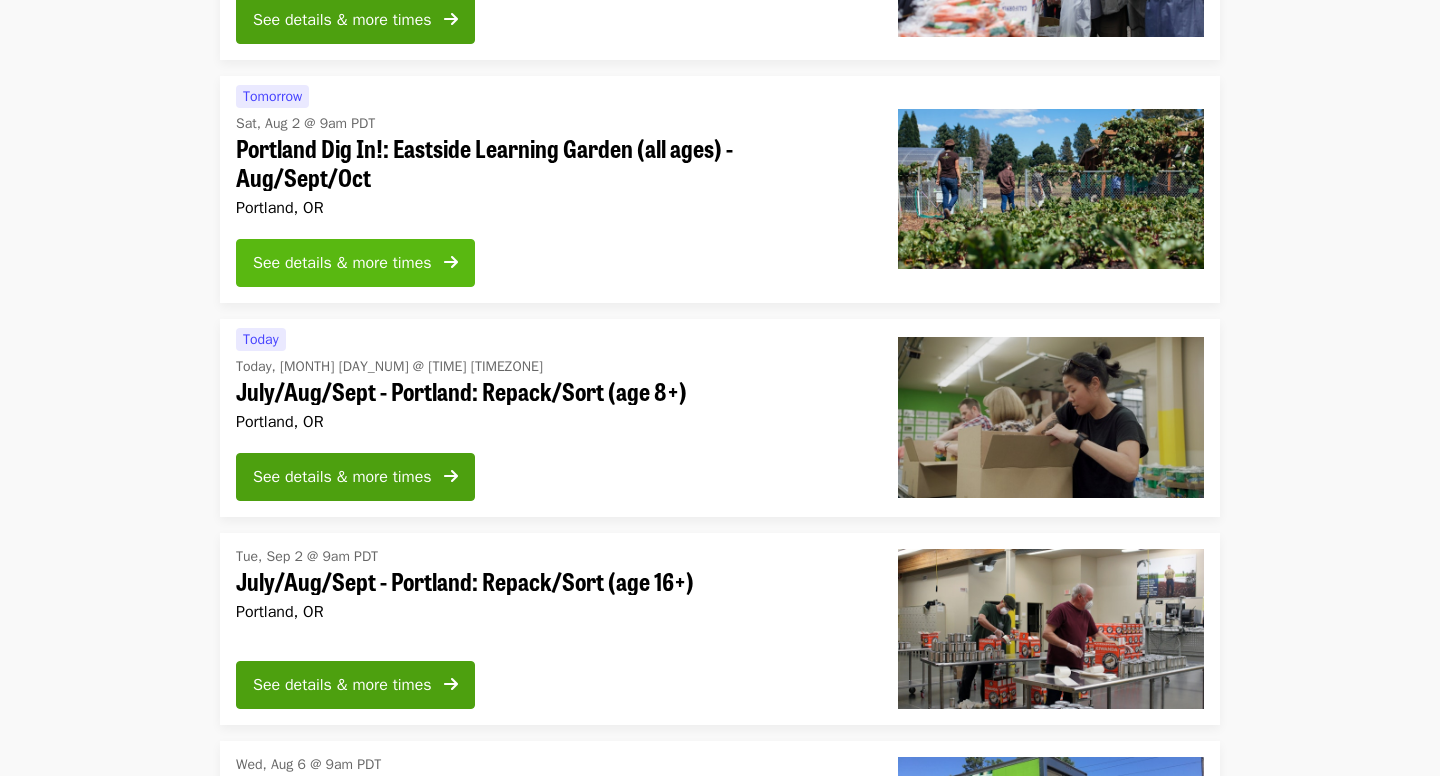 click on "See details & more times" at bounding box center [342, 263] 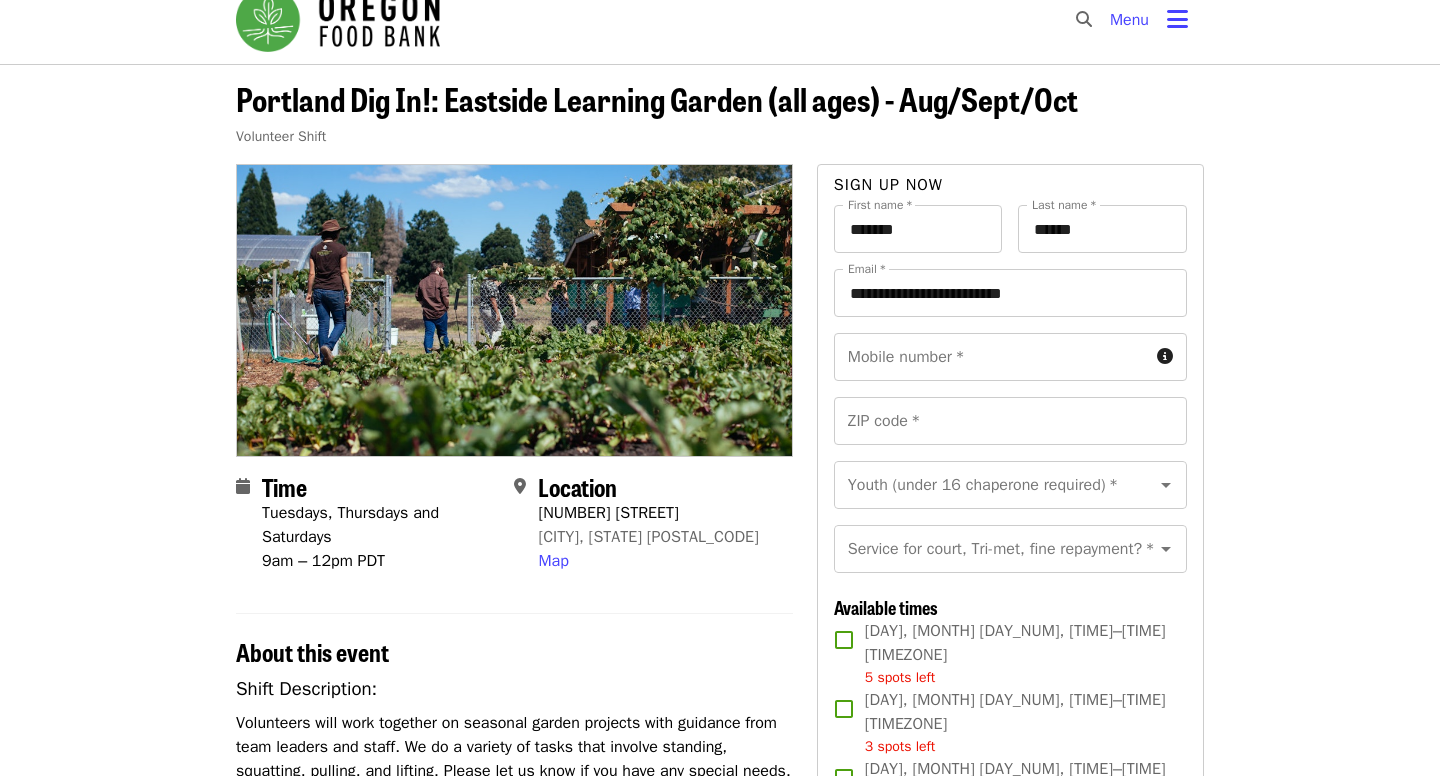 scroll, scrollTop: 0, scrollLeft: 0, axis: both 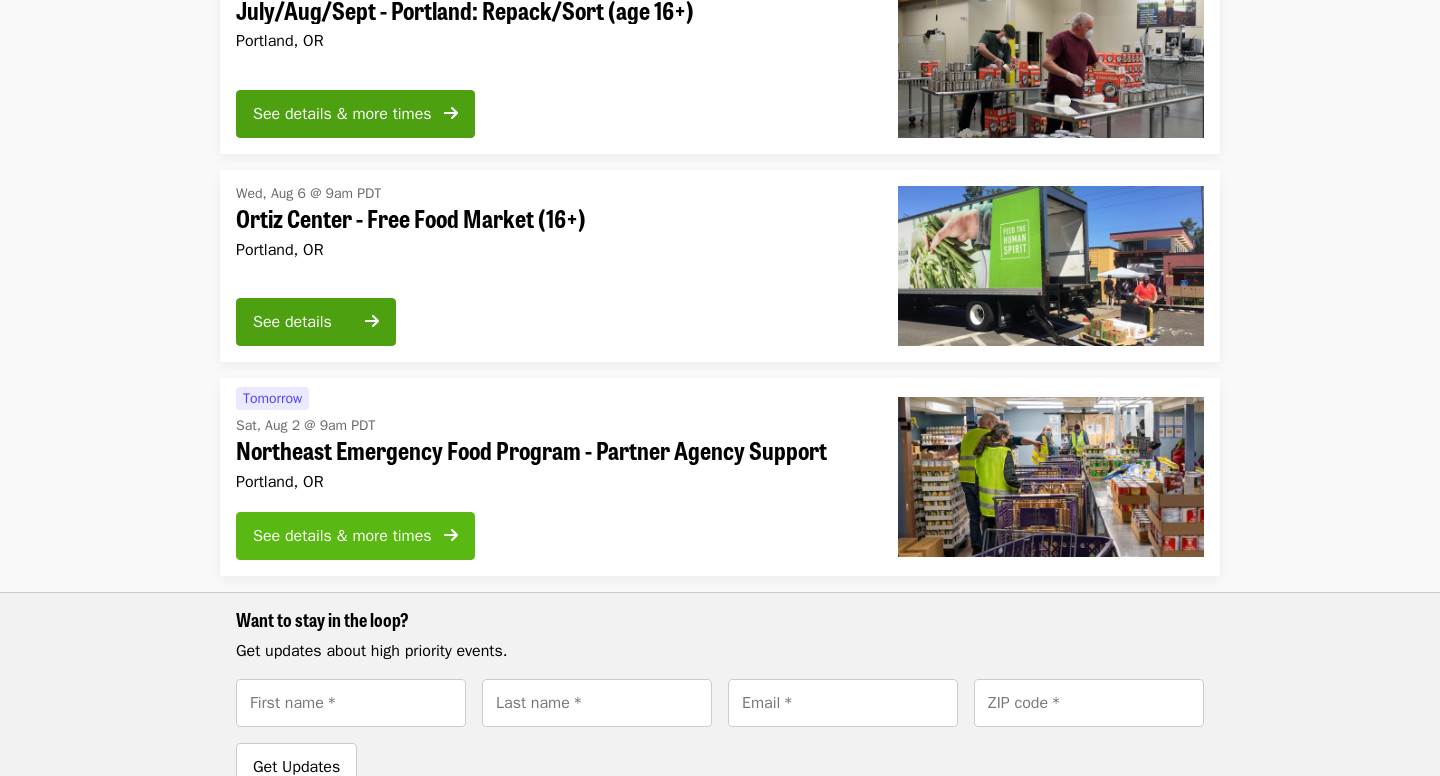 click on "See details & more times" at bounding box center [342, 536] 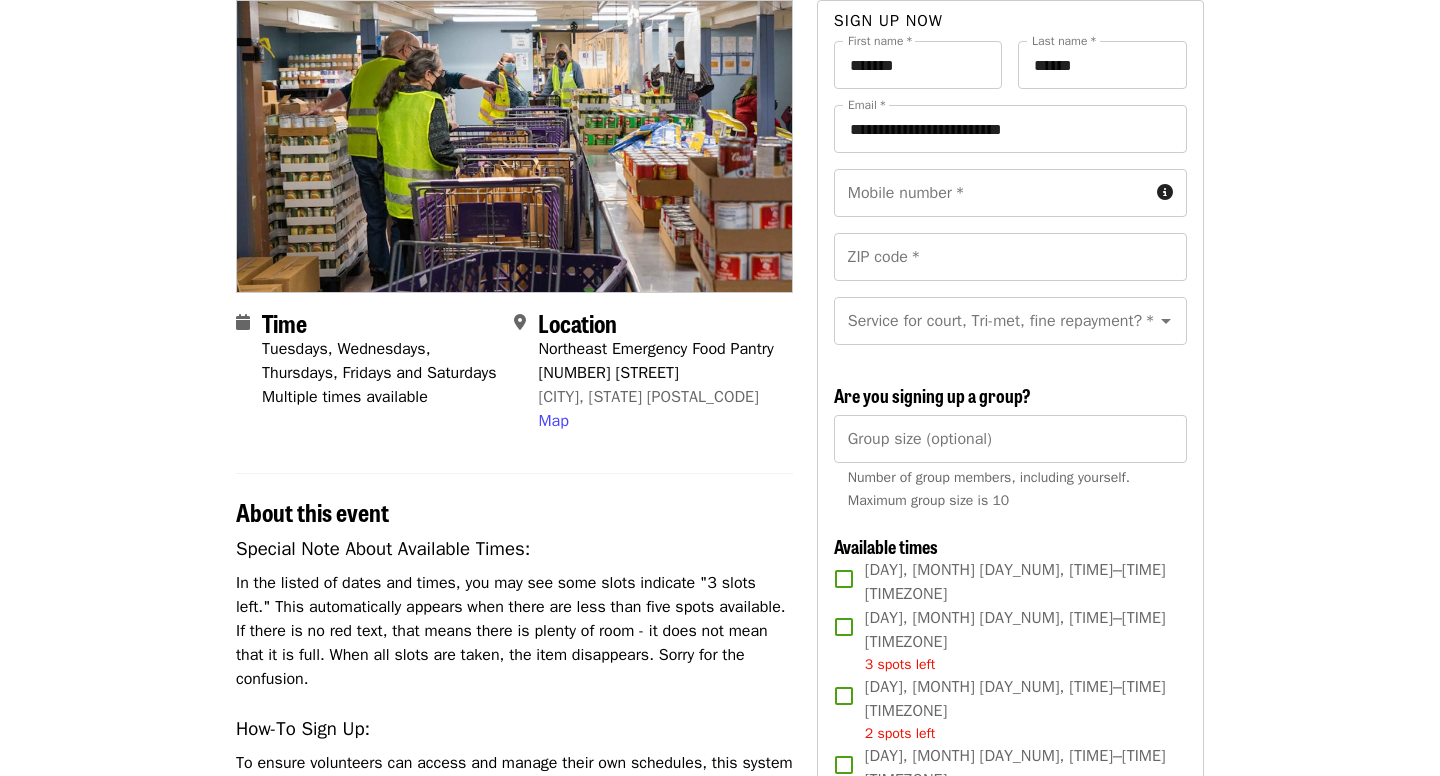 scroll, scrollTop: 0, scrollLeft: 0, axis: both 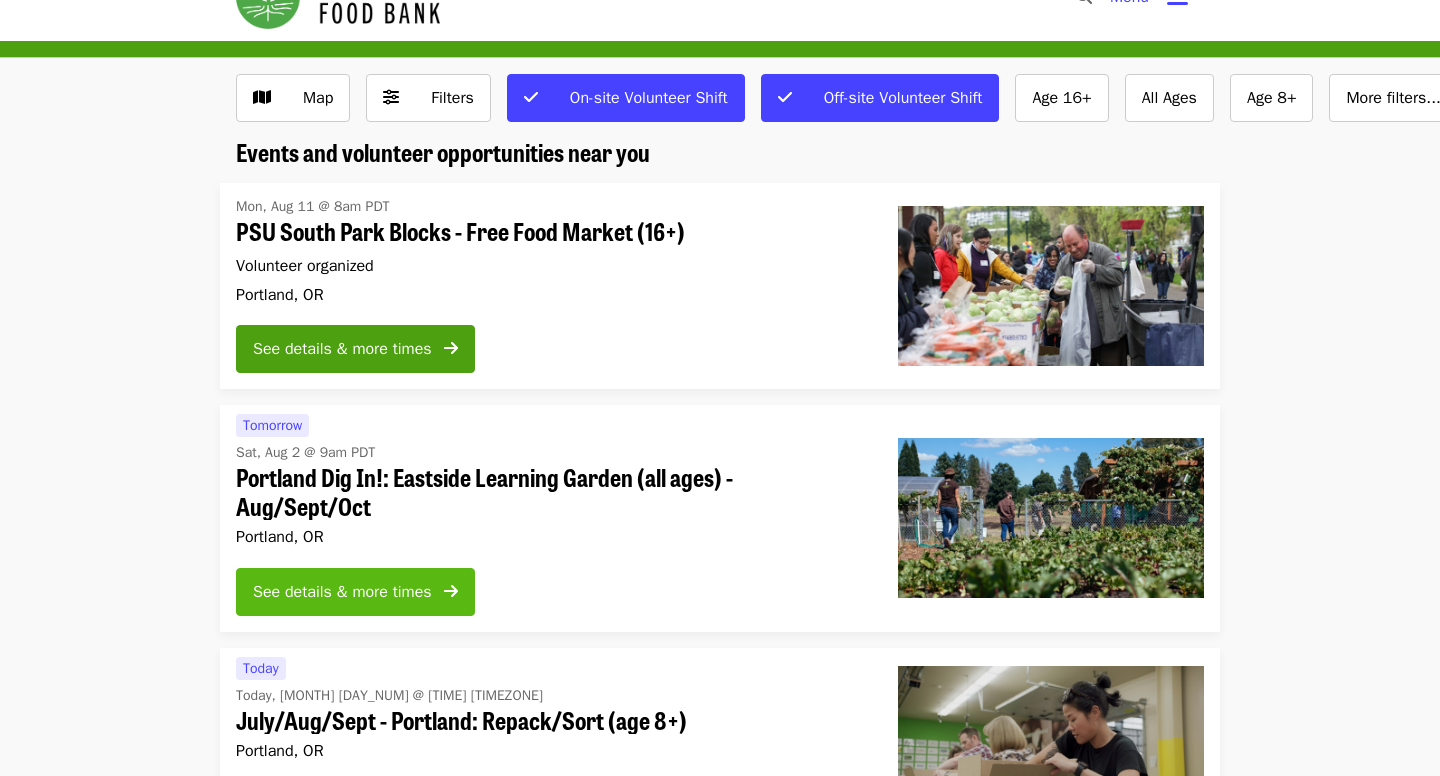 click at bounding box center (451, 591) 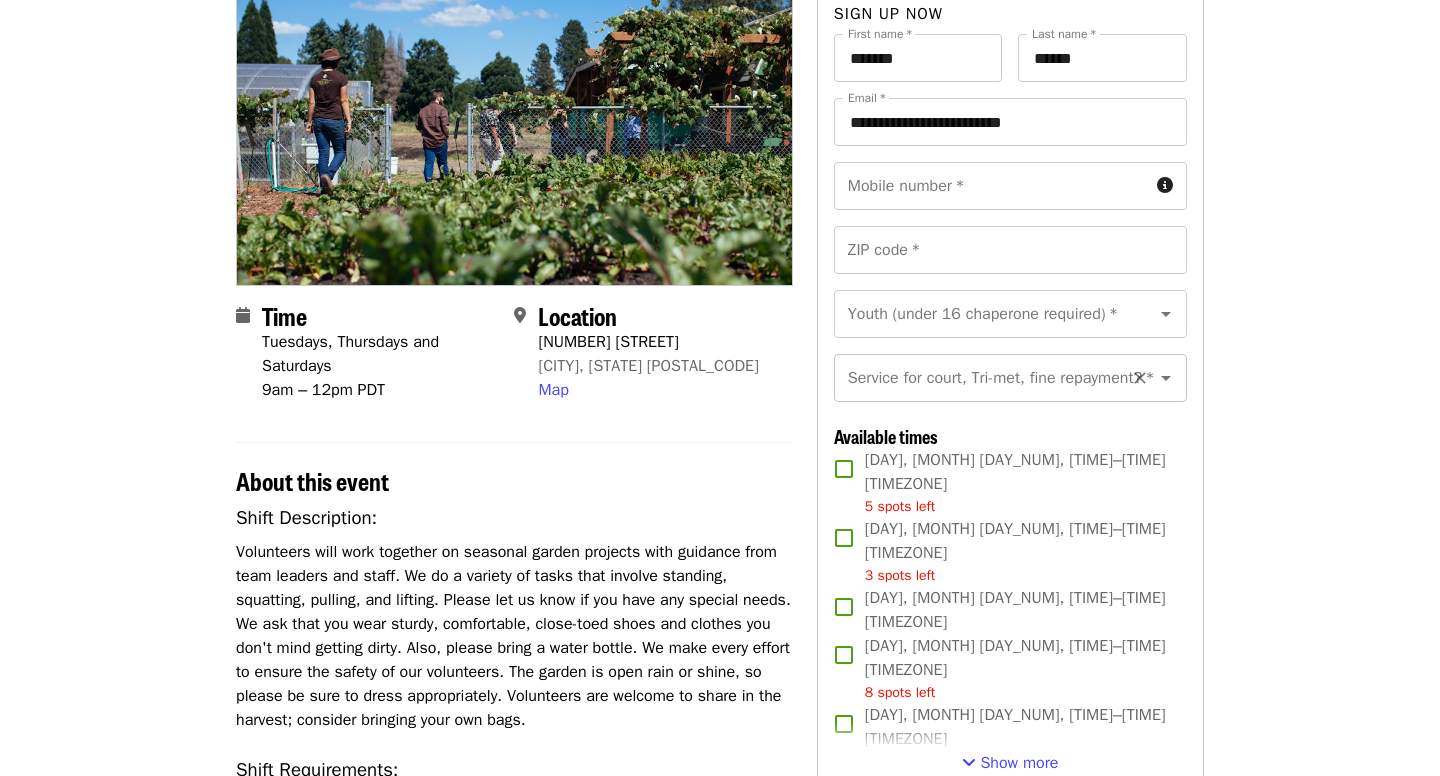 scroll, scrollTop: 190, scrollLeft: 0, axis: vertical 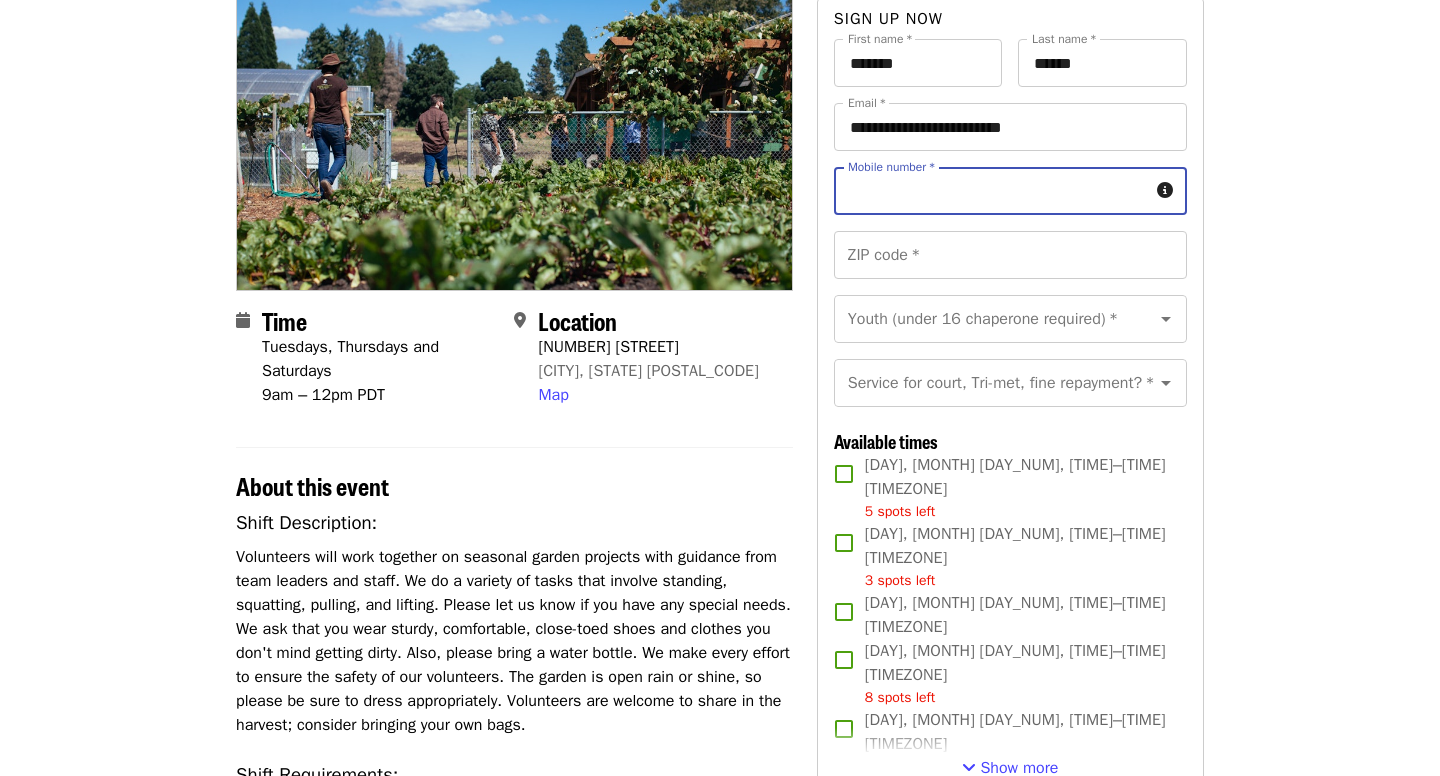 click on "Mobile number   *" at bounding box center (991, 191) 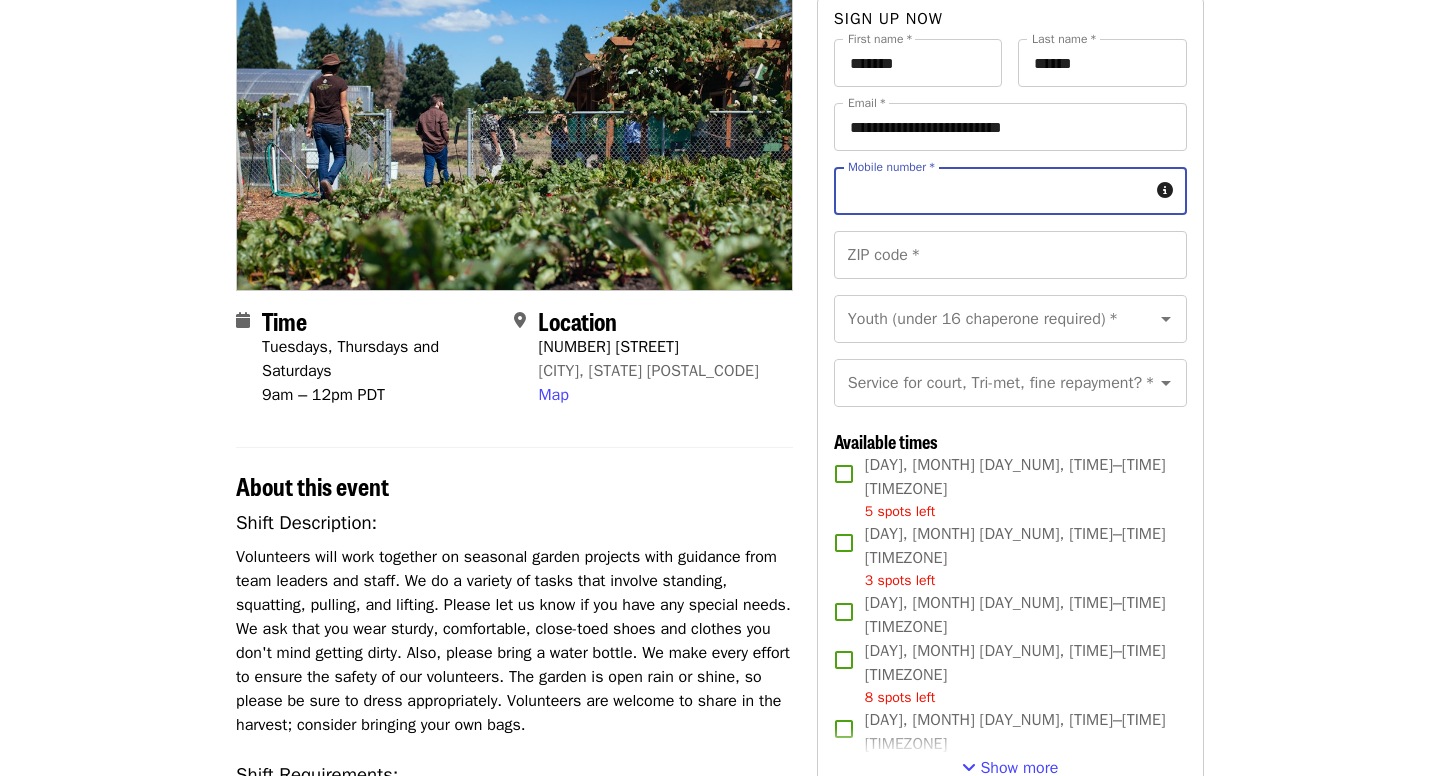 type on "**********" 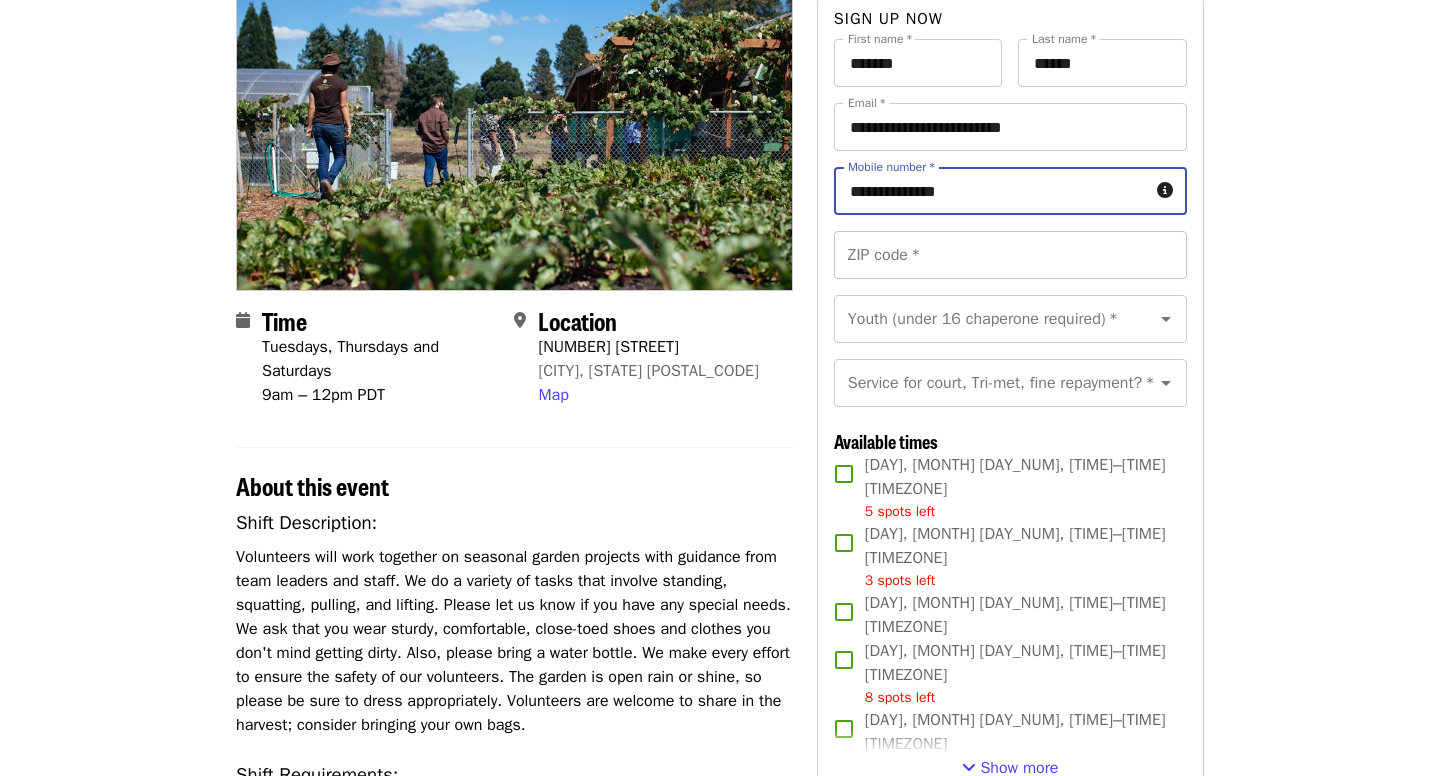click on "ZIP code   *" at bounding box center (1010, 255) 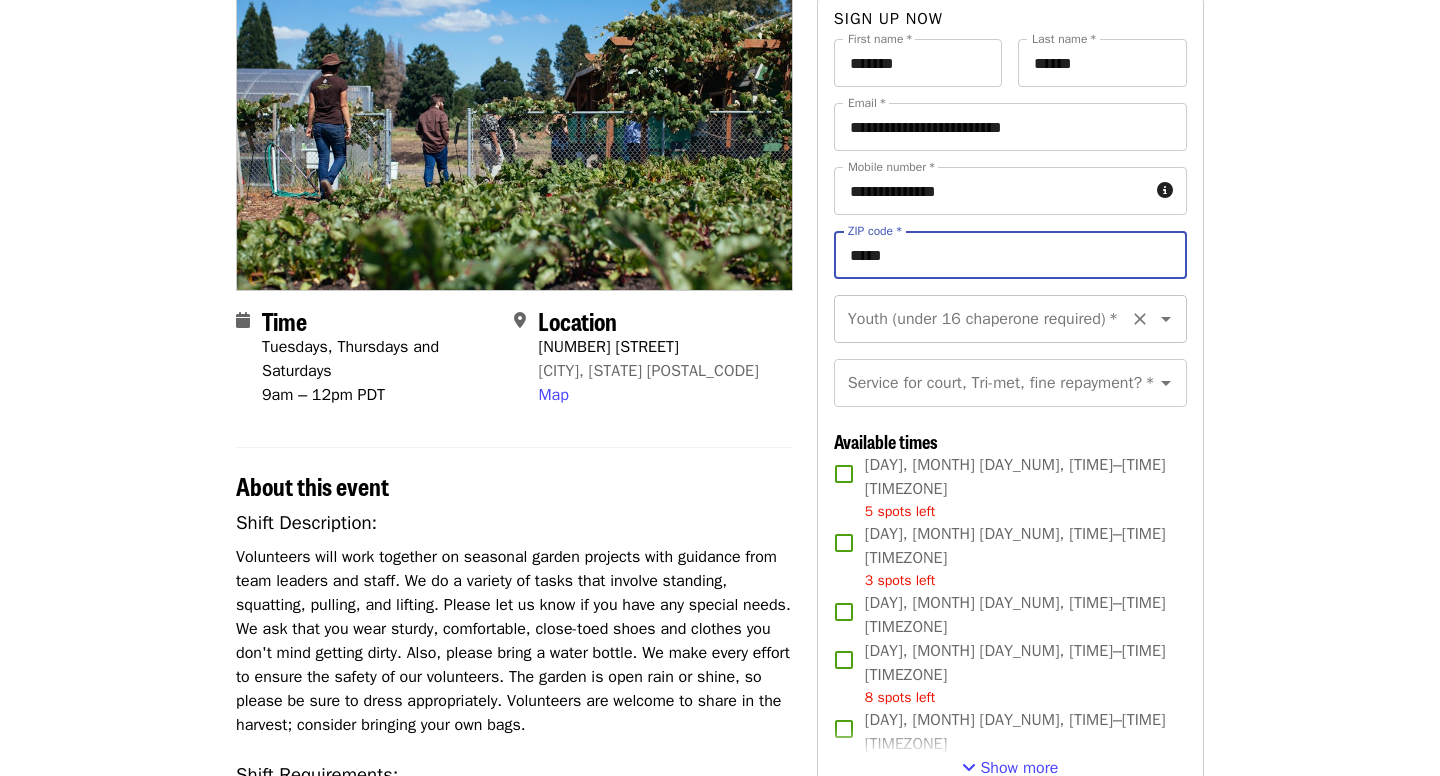 type on "*****" 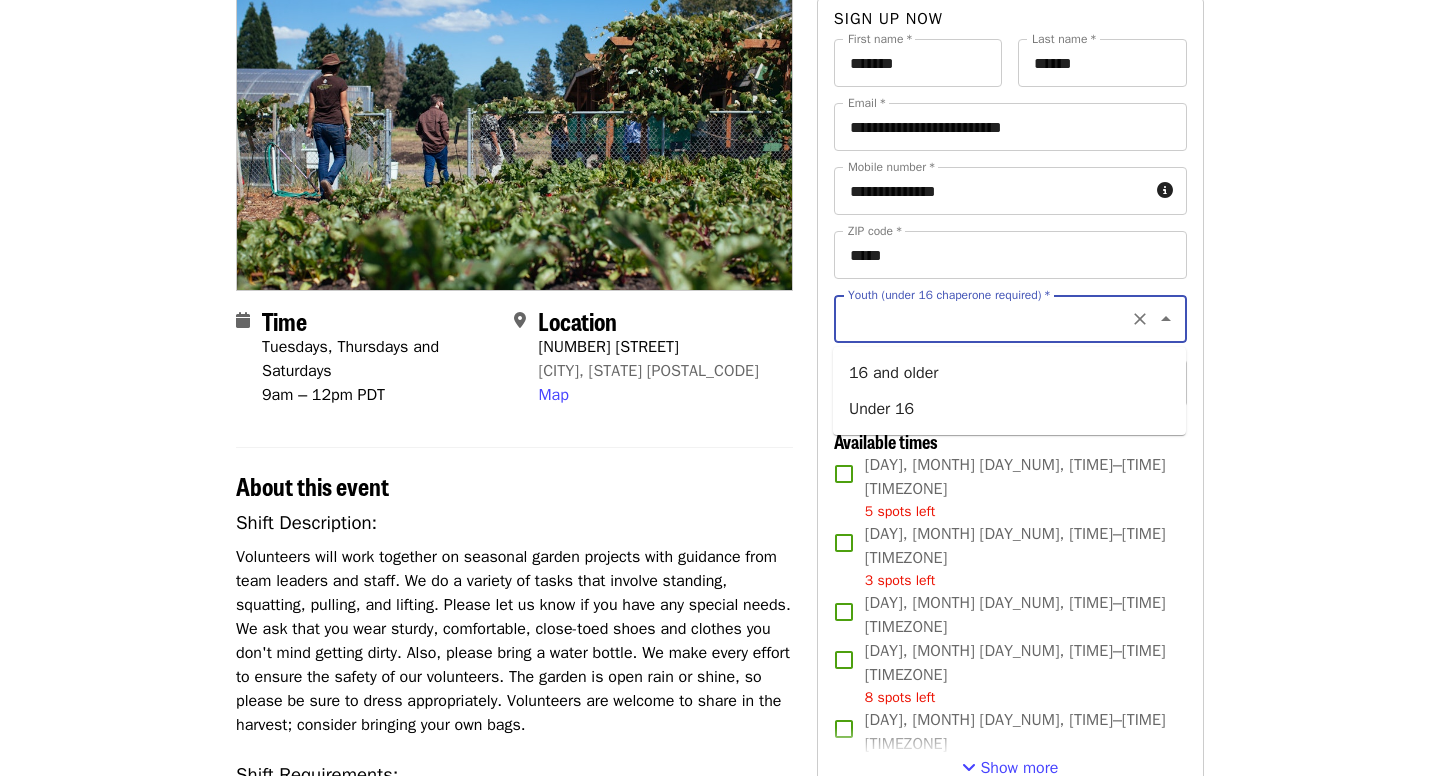click on "Youth (under 16 chaperone required)   *" at bounding box center [986, 319] 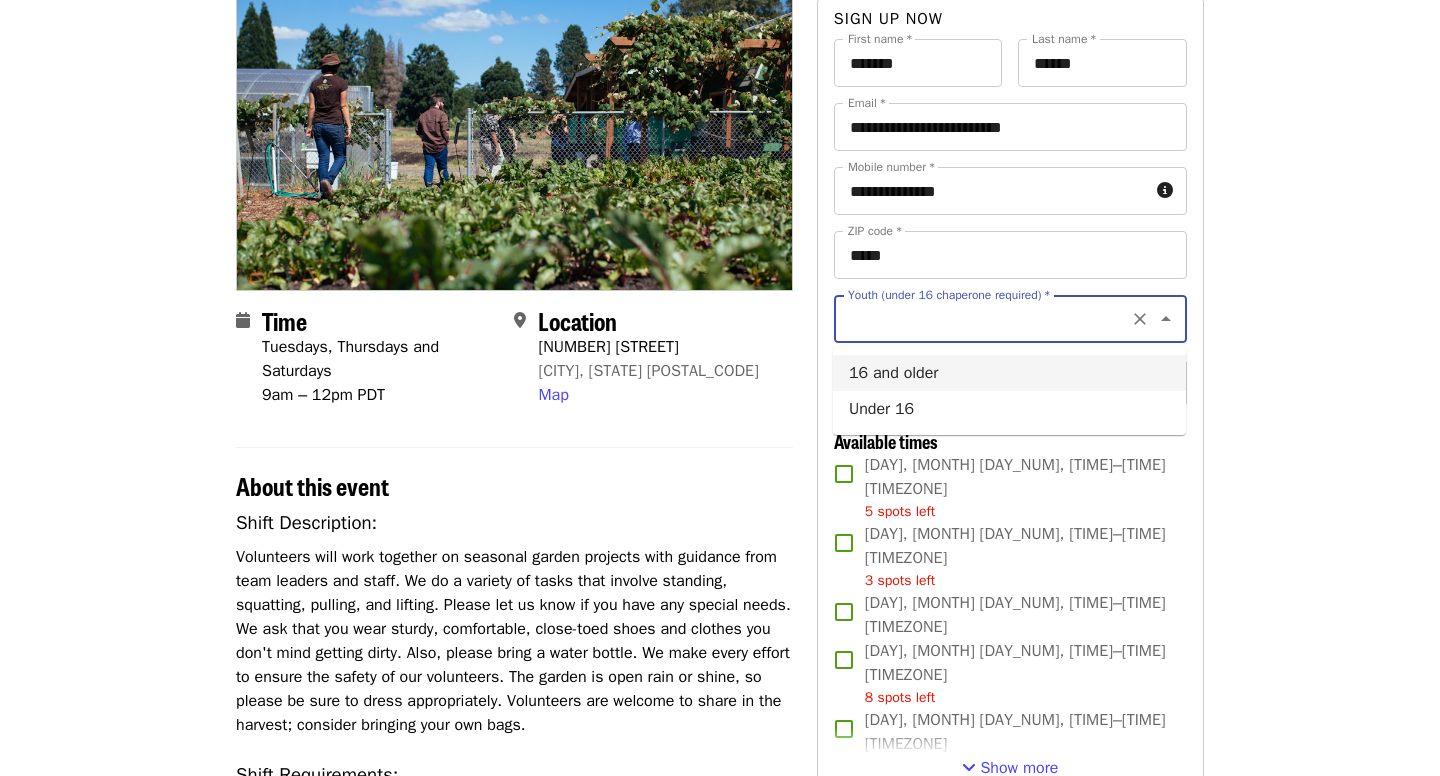 click on "16 and older" at bounding box center (1009, 373) 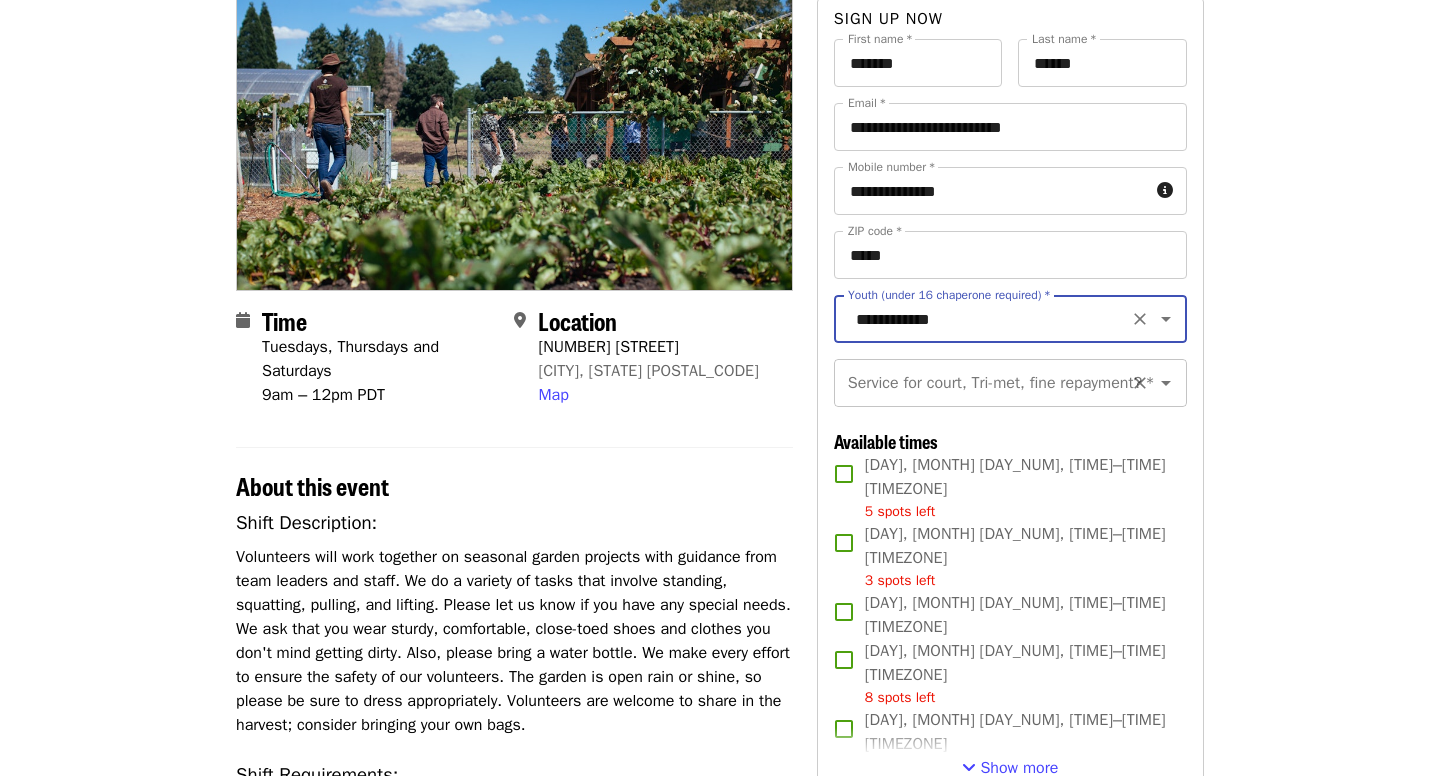 click on "Service for court, Tri-met, fine repayment?   *" at bounding box center [986, 383] 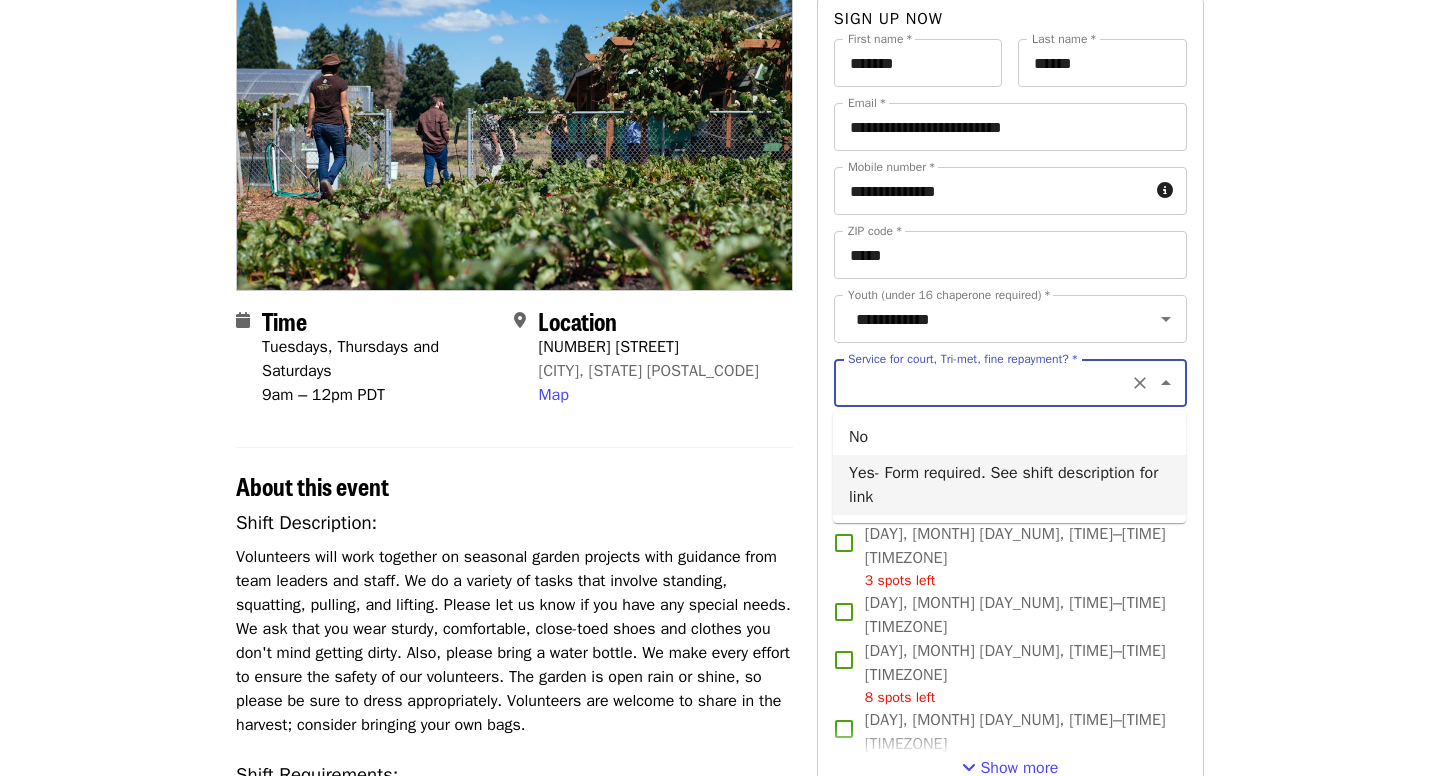 click on "Yes- Form required. See shift description for link" at bounding box center [1009, 485] 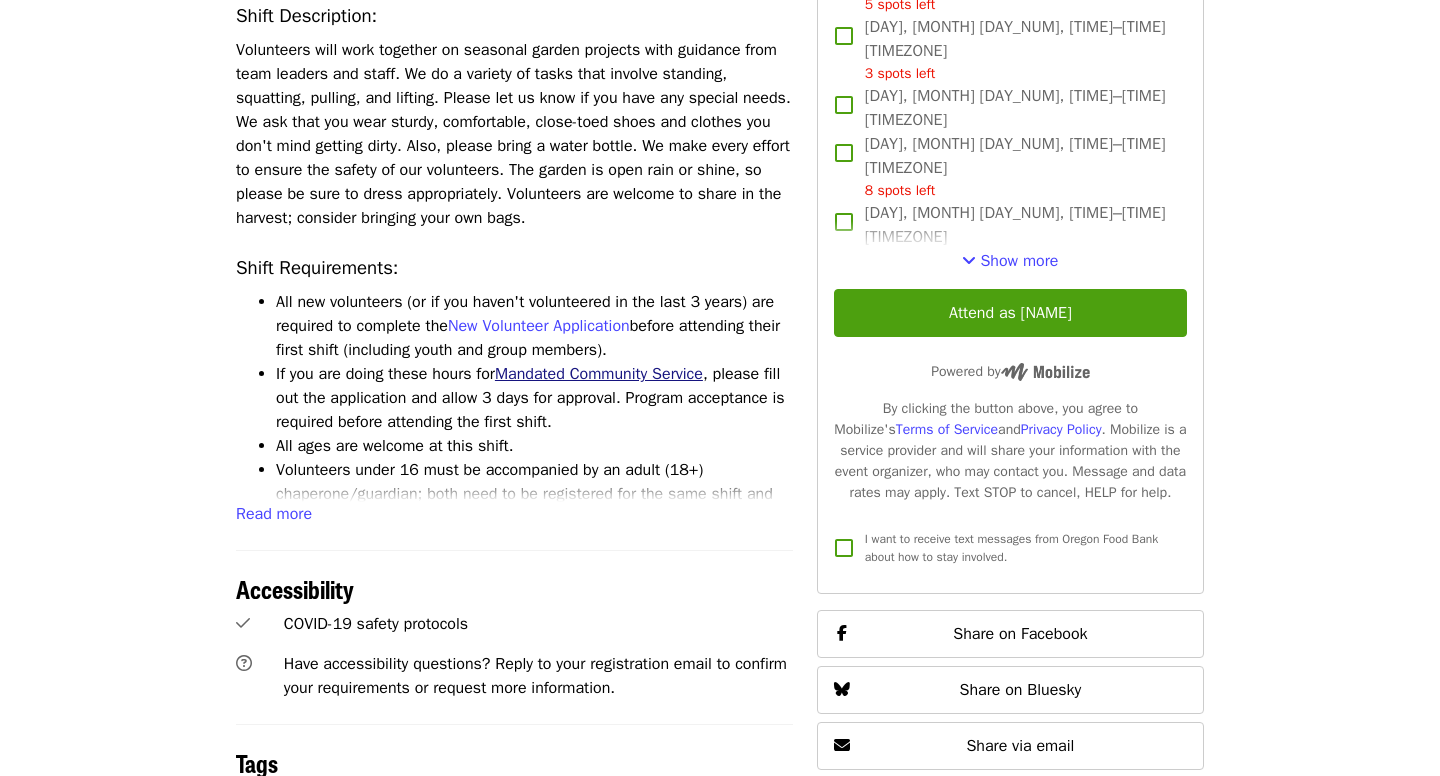 scroll, scrollTop: 658, scrollLeft: 0, axis: vertical 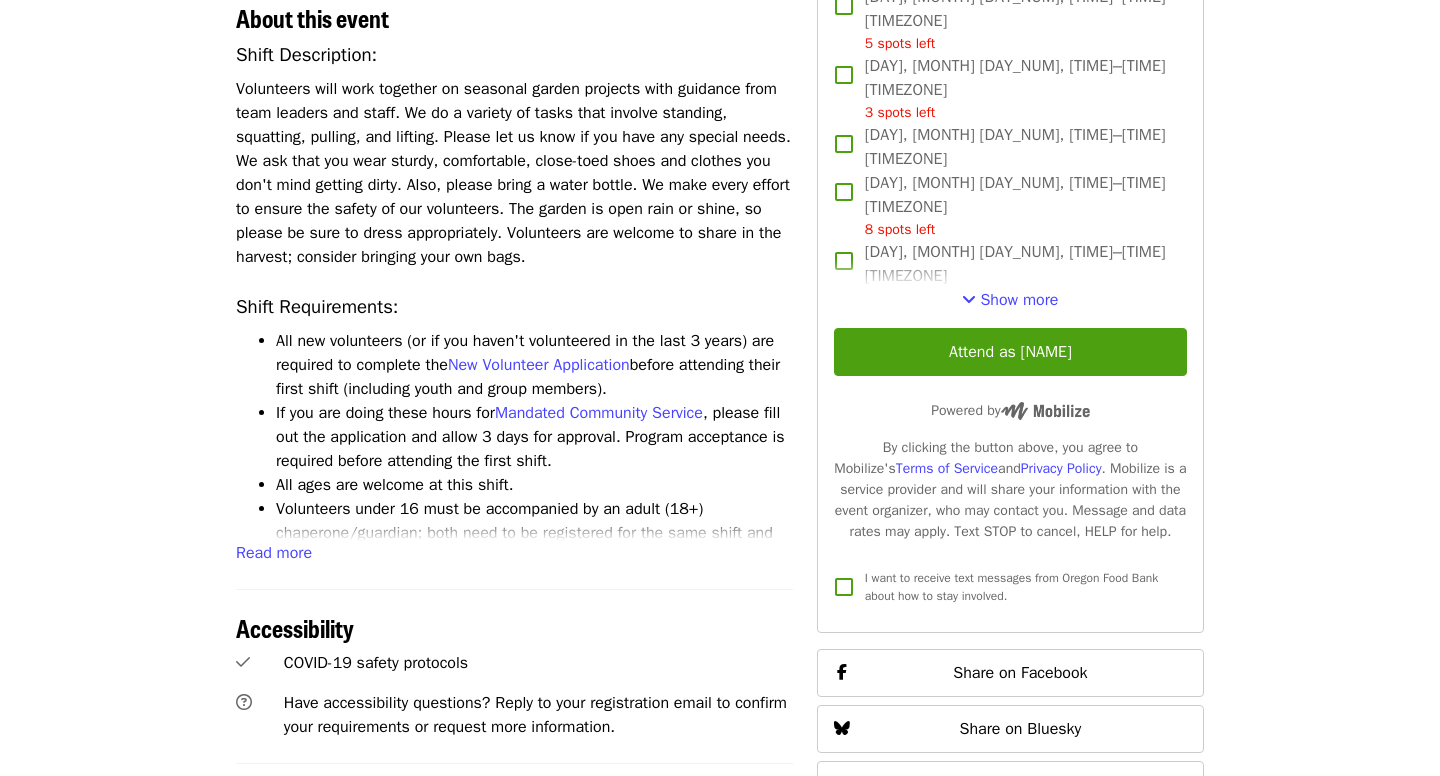 click on "Shift Description:
Volunteers will work together on seasonal garden projects with guidance from team leaders and staff. We do a variety of tasks that involve standing, squatting, pulling, and lifting. Please let us know if you have any special needs. We ask that you wear sturdy, comfortable, close-toed shoes and clothes you don't mind getting dirty. Also, please bring a water bottle. We make every effort to ensure the safety of our volunteers. The garden is open rain or shine, so please be sure to dress appropriately. Volunteers are welcome to share in the harvest; consider bringing your own bags.
Shift Requirements:
All new volunteers (or if you haven't volunteered in the last 3 years) are required to complete the  New Volunteer Application  before attending their first shift (including youth and group members).
If you are doing these hours for  Mandated Community Service
All ages are welcome at this shift.
A completed and signed Youth Release form  English  or  Spanish
How-To Sign Up:" at bounding box center (514, 1685) 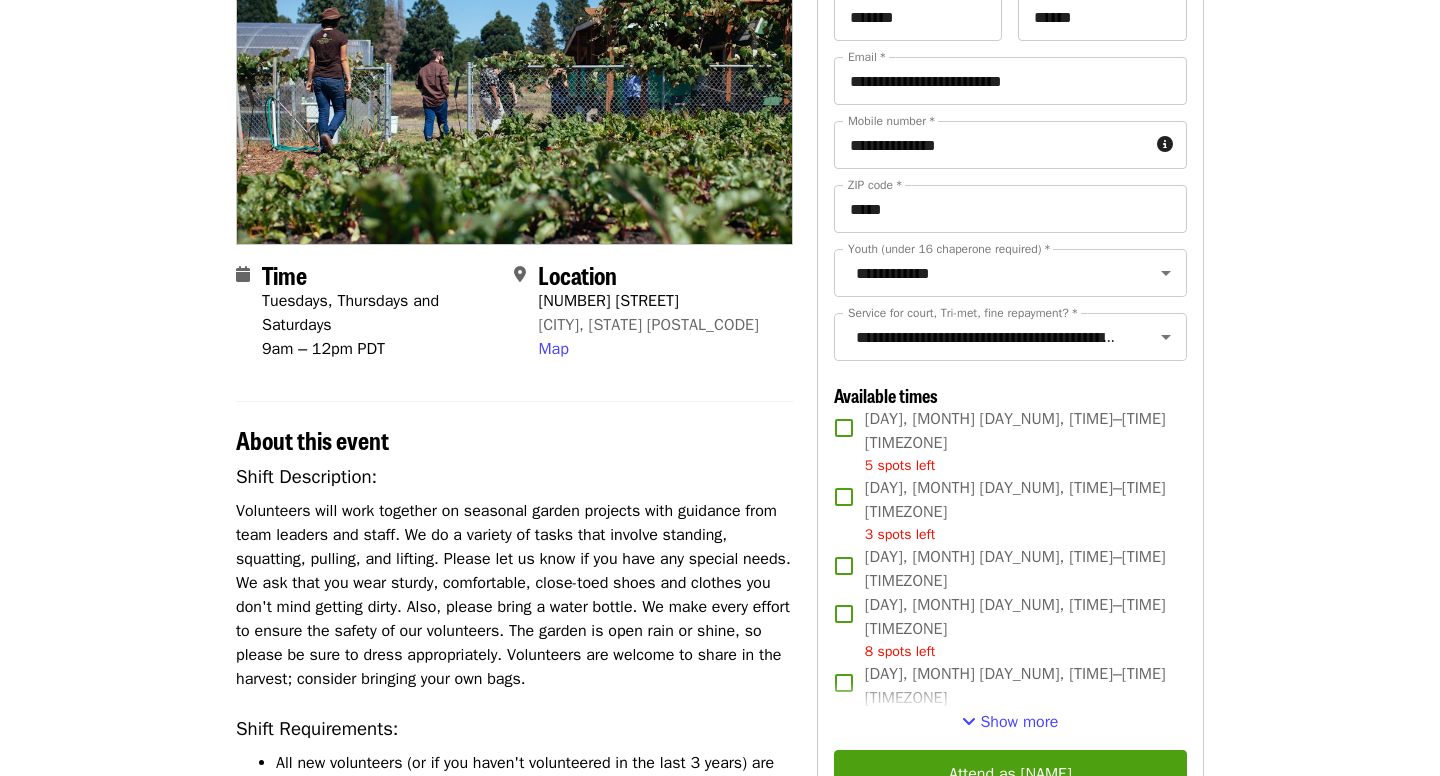 scroll, scrollTop: 235, scrollLeft: 0, axis: vertical 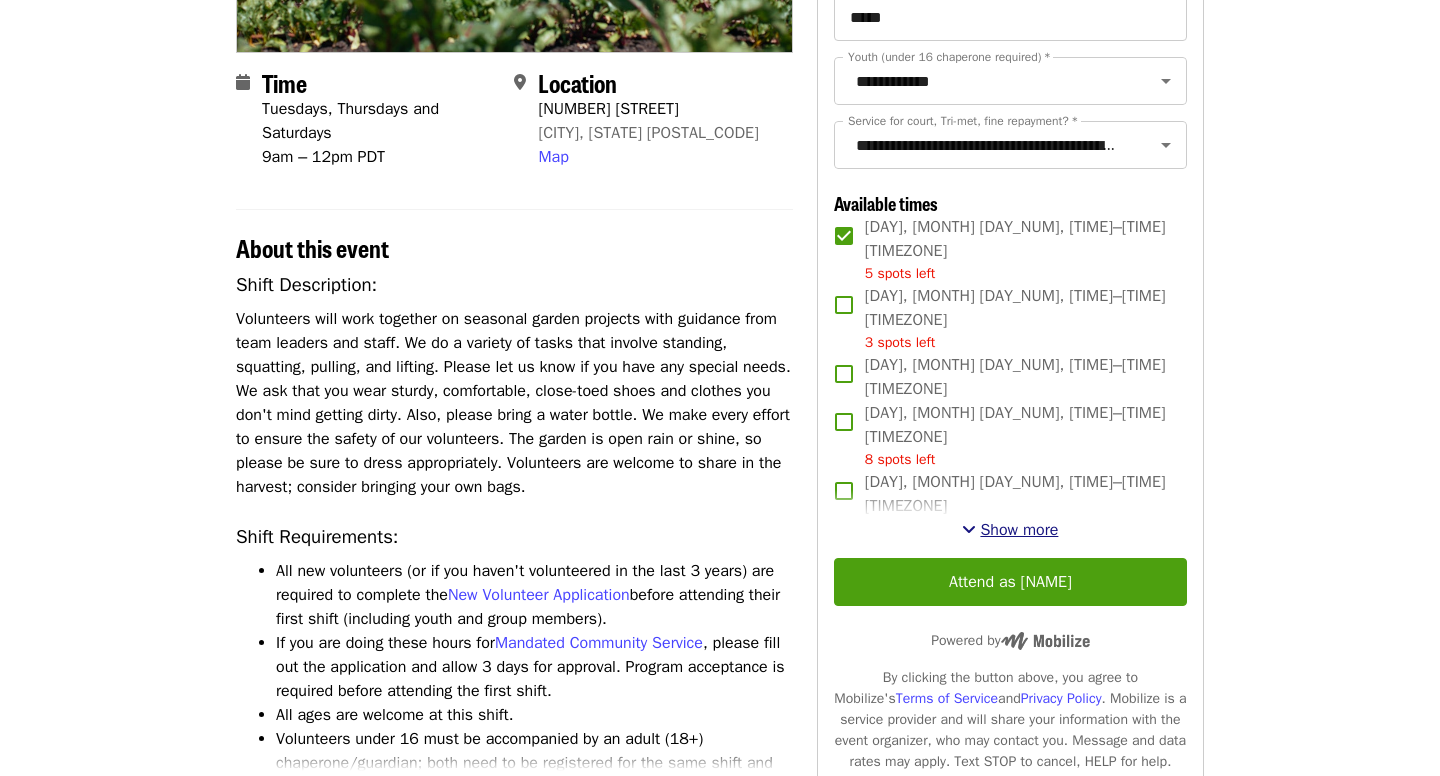 click on "Show more" at bounding box center (1019, 530) 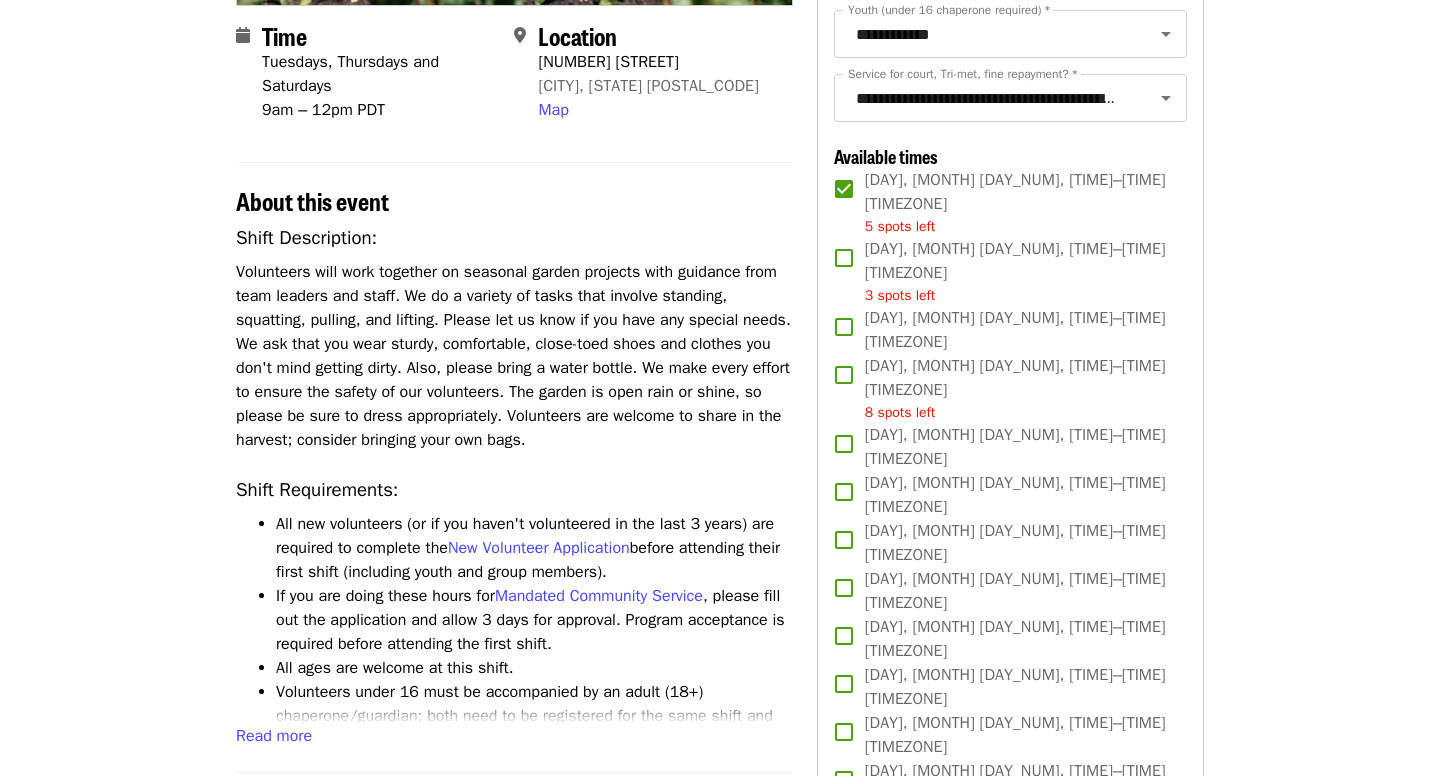 scroll, scrollTop: 474, scrollLeft: 0, axis: vertical 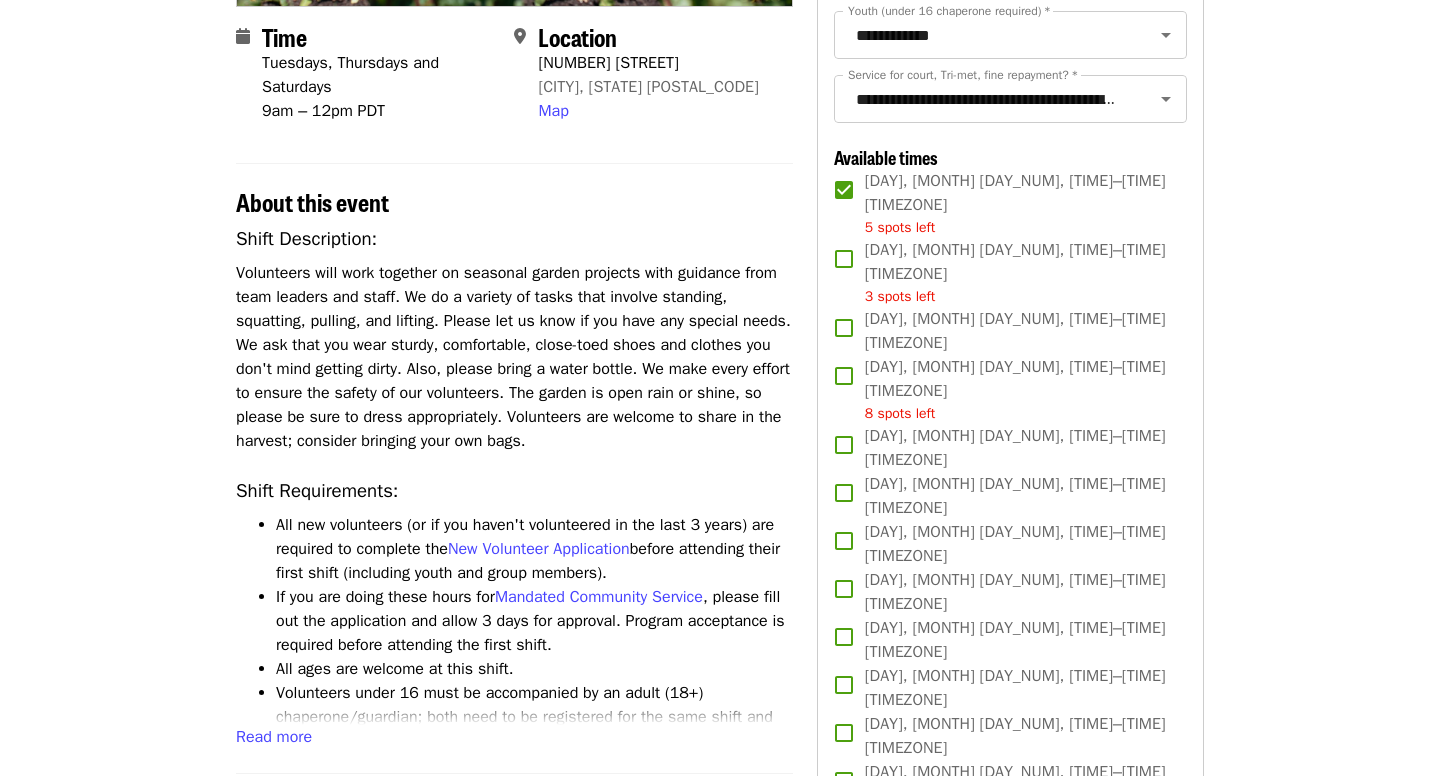 click on "[DAY], [MONTH] [DAY_NUM], [TIME]–[TIME] [TIMEZONE]" at bounding box center [1018, 389] 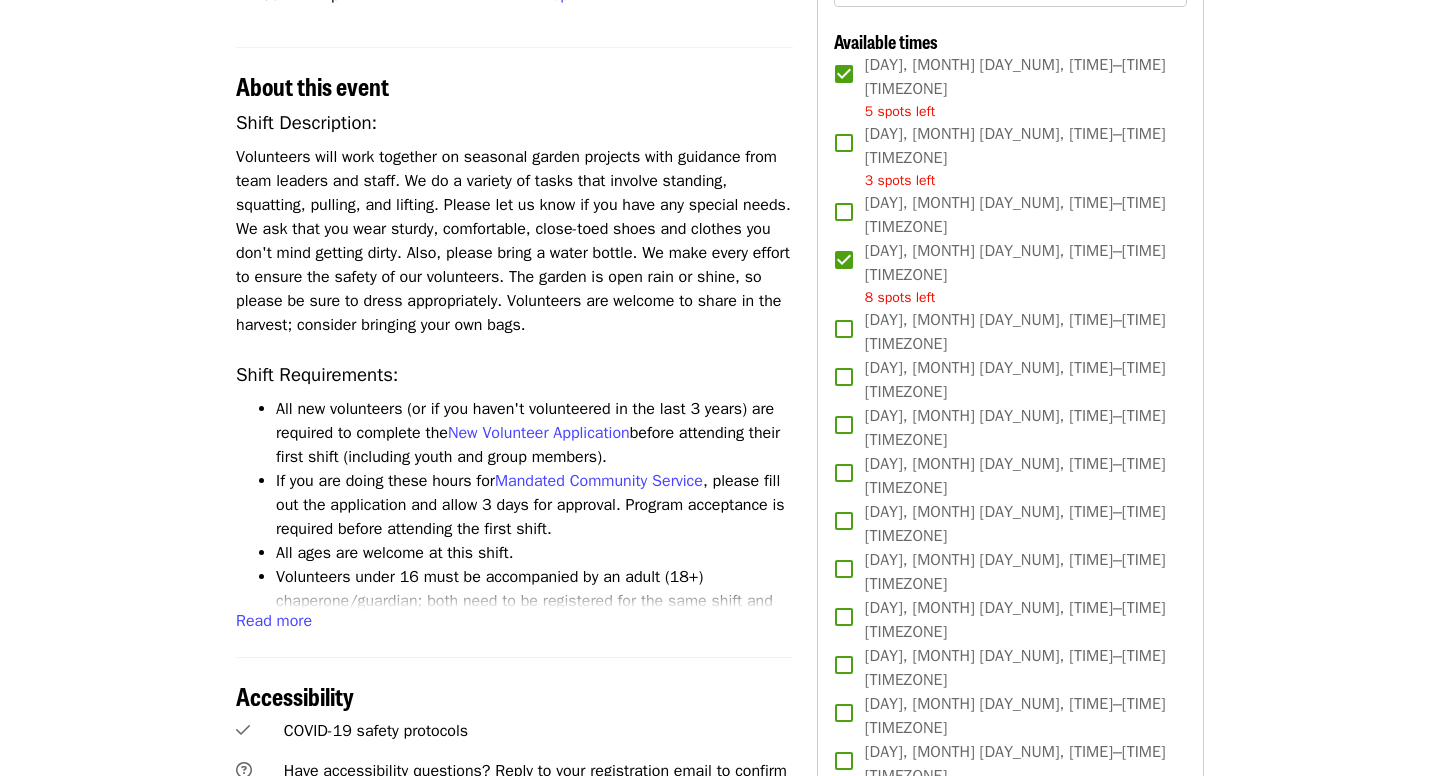scroll, scrollTop: 591, scrollLeft: 0, axis: vertical 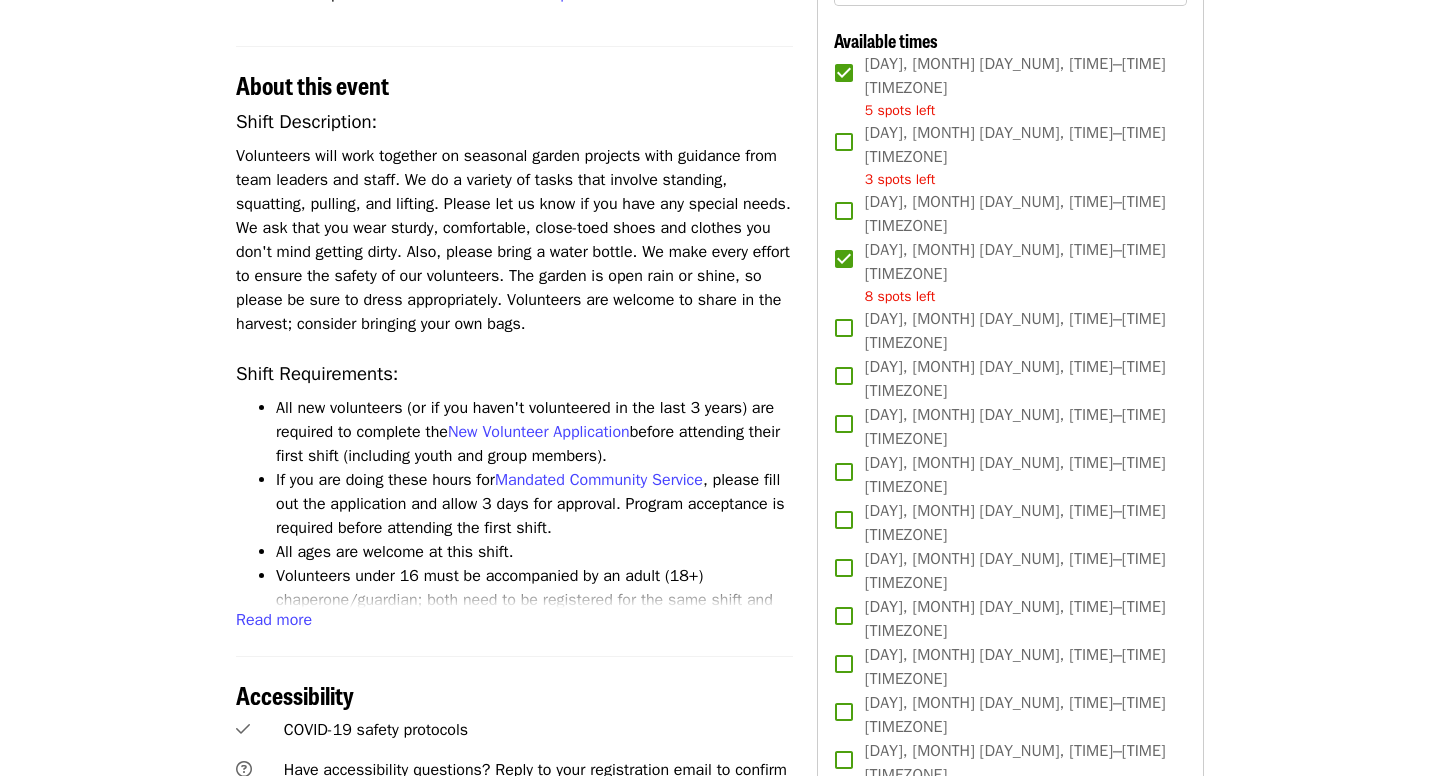 click on "[DAY], [MONTH] [DAY_NUM], [TIME]–[TIME] [TIMEZONE]" at bounding box center [1018, 427] 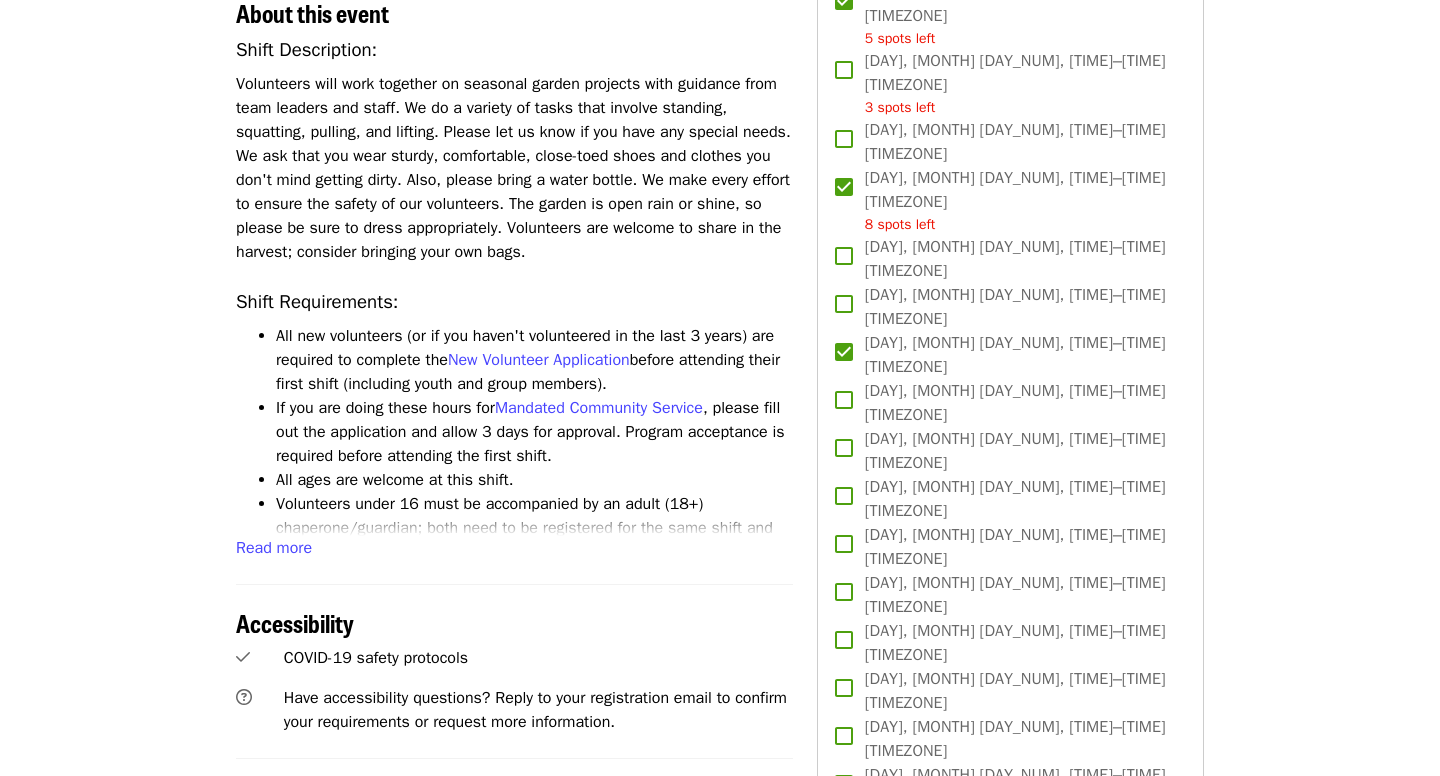 scroll, scrollTop: 666, scrollLeft: 0, axis: vertical 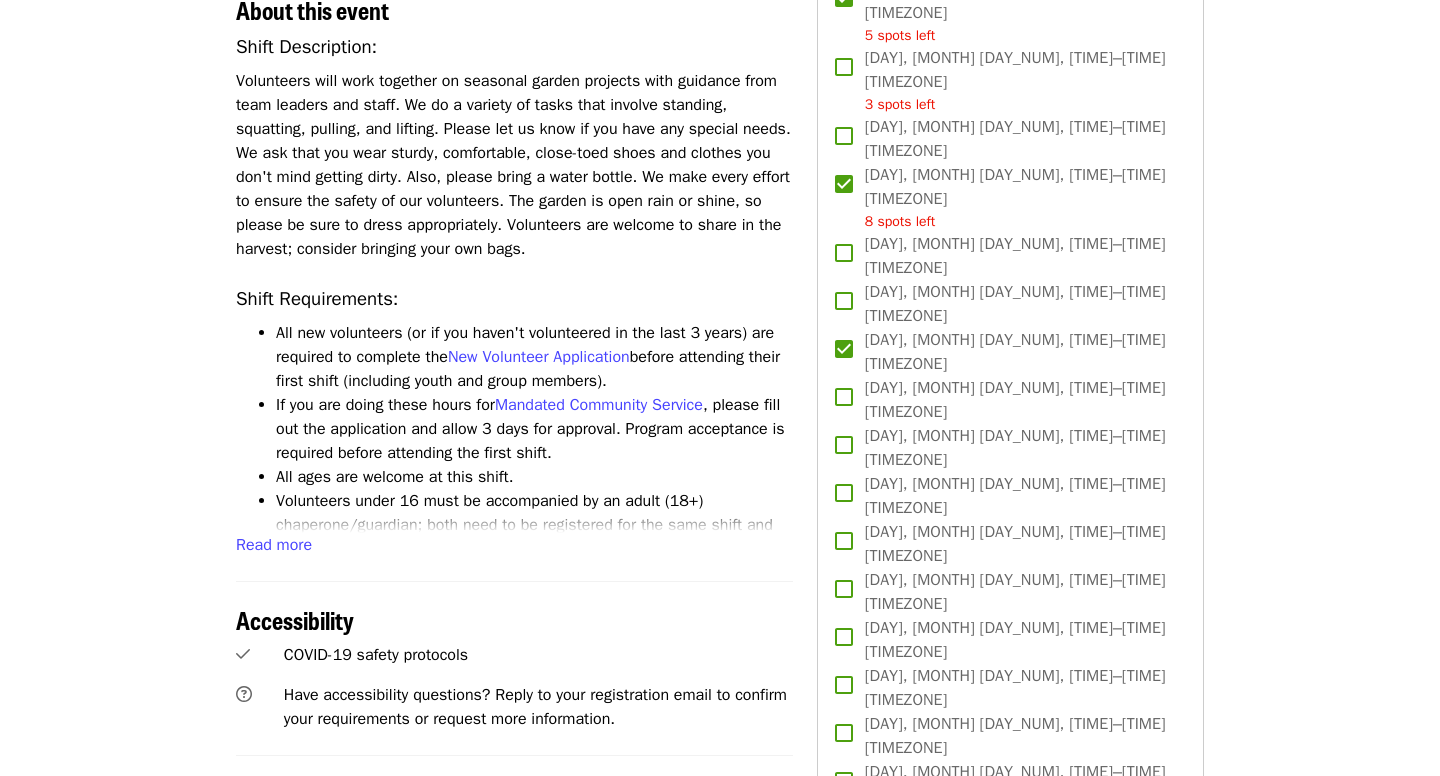 click on "[DAY], [MONTH] [DAY_NUM], [TIME]–[TIME] [TIMEZONE]" at bounding box center (1018, 448) 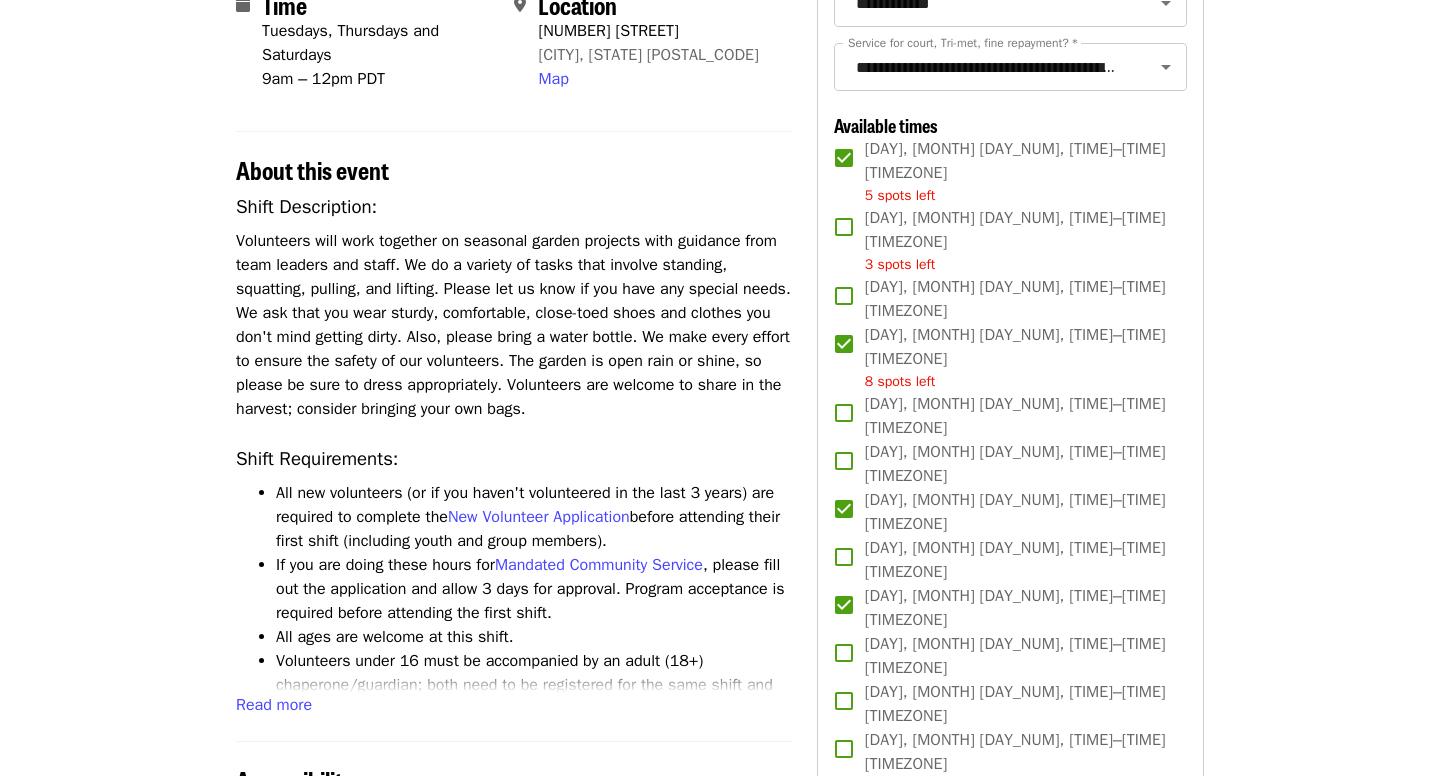 scroll, scrollTop: 497, scrollLeft: 0, axis: vertical 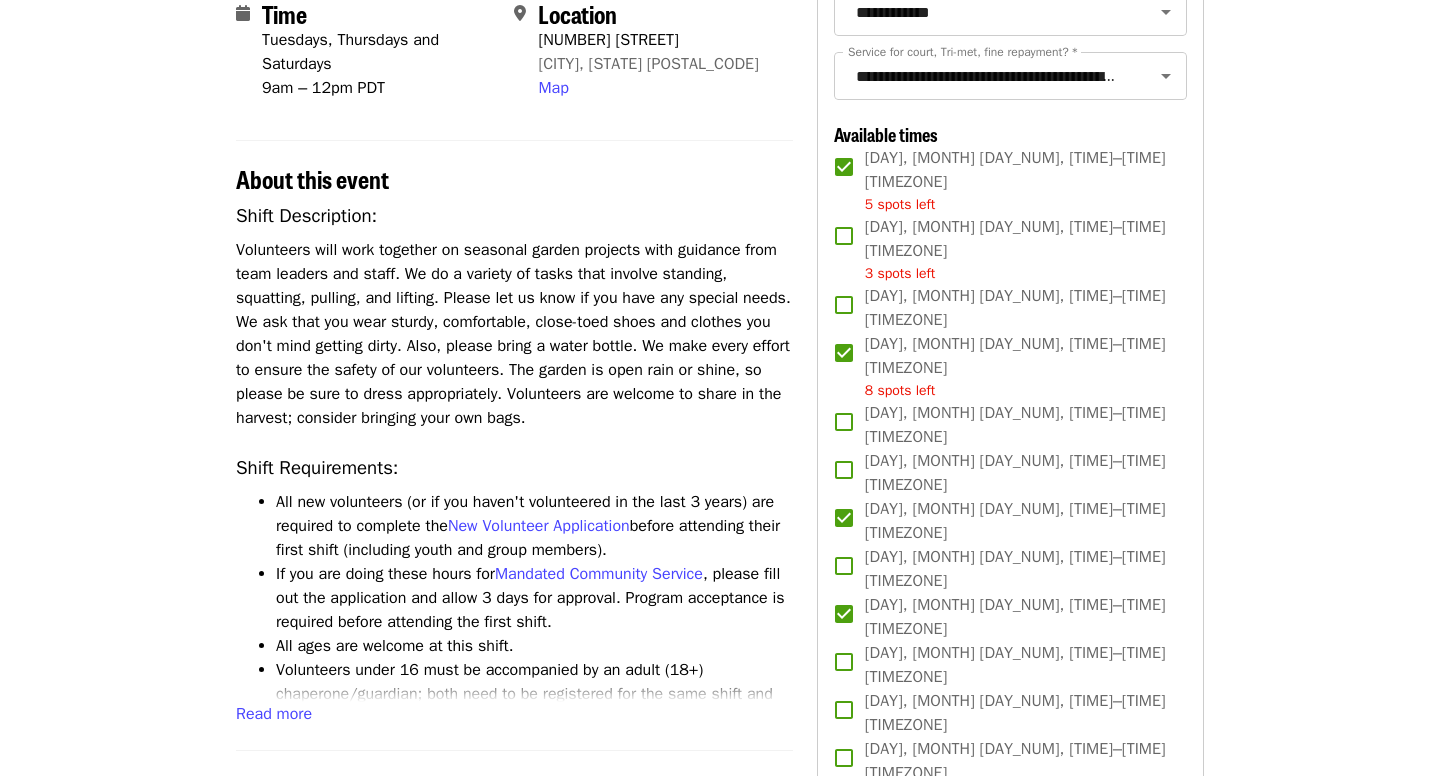 click on "[DAY], [MONTH] [DAY_NUM], [TIME]–[TIME] [TIMEZONE]" at bounding box center [1018, 617] 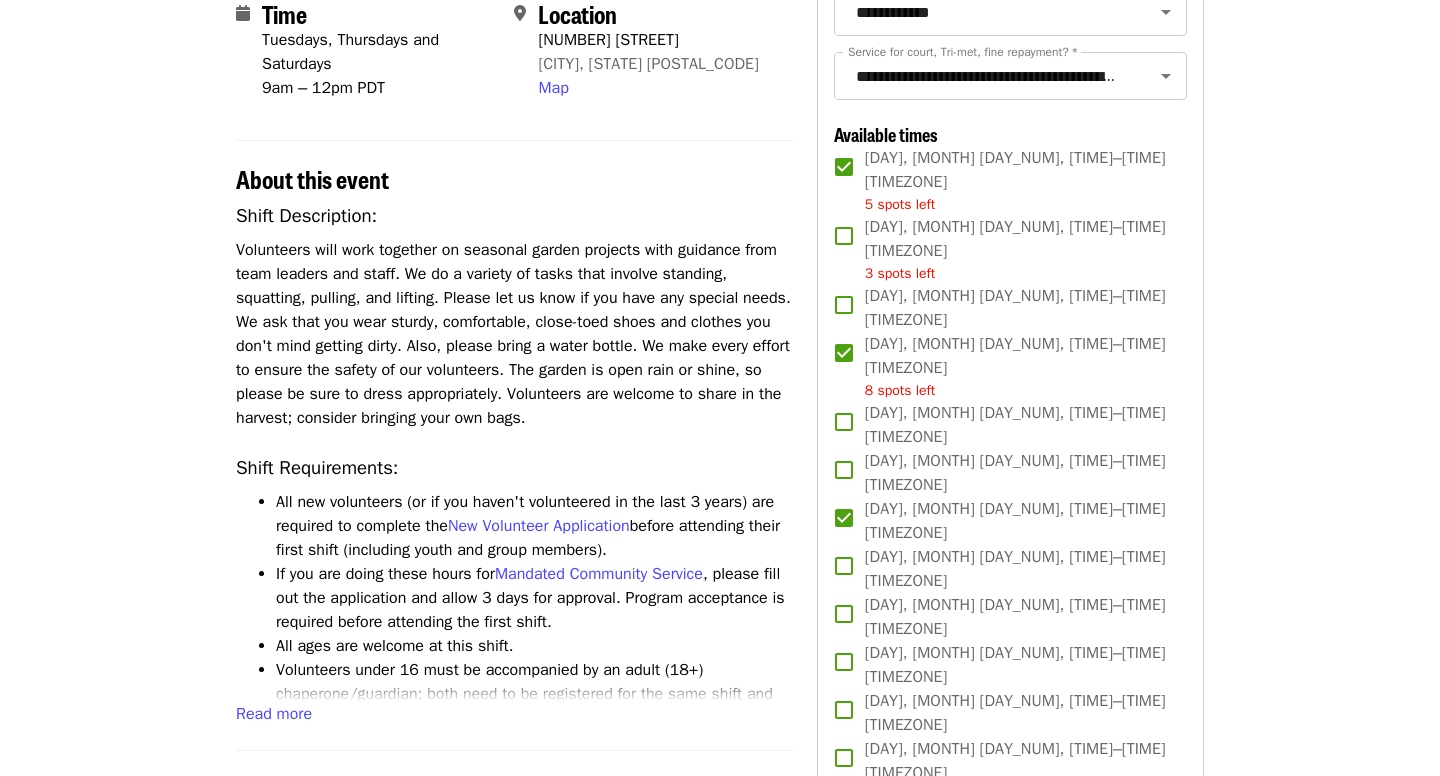 click on "[DAY], [MONTH] [DAY_NUM], [TIME]–[TIME] [TIMEZONE]" at bounding box center [1018, 665] 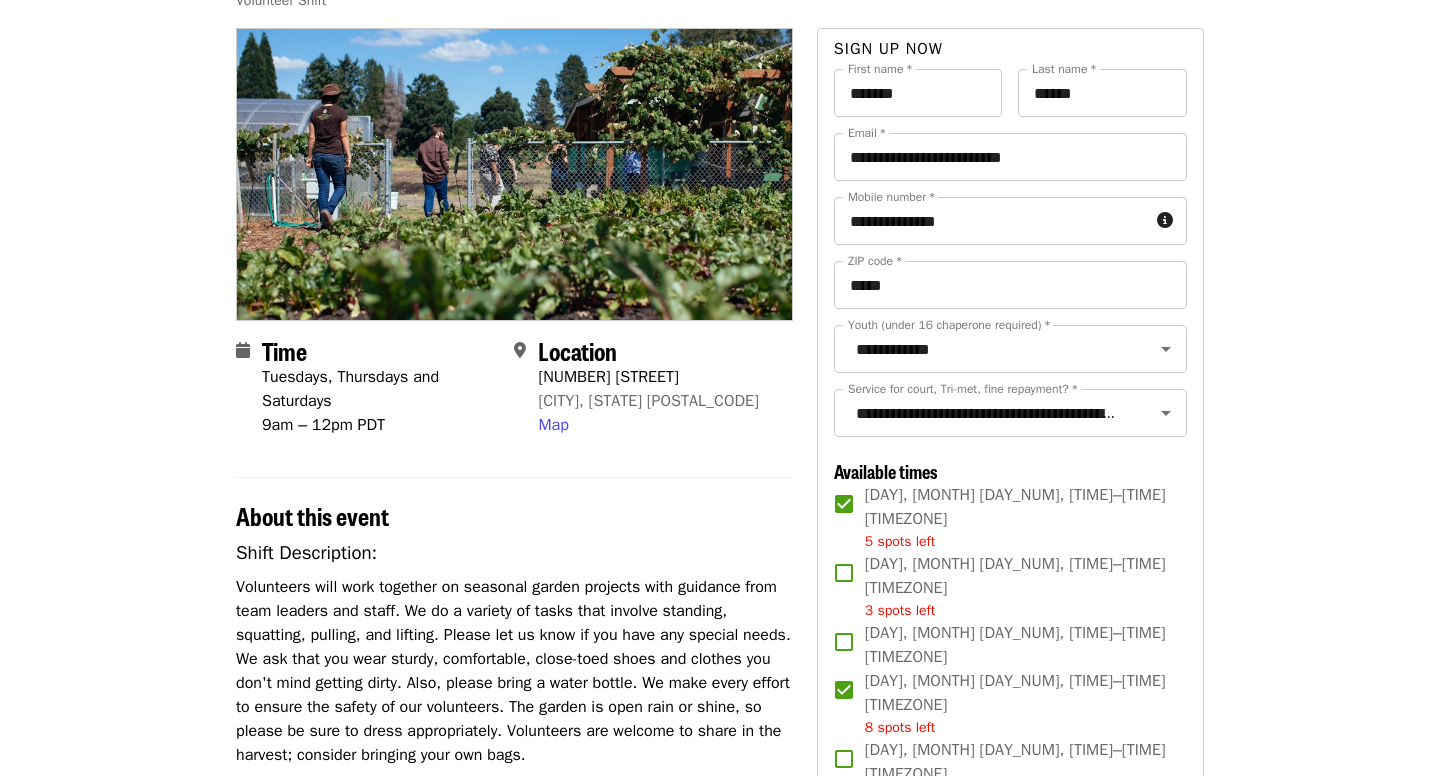 scroll, scrollTop: 0, scrollLeft: 0, axis: both 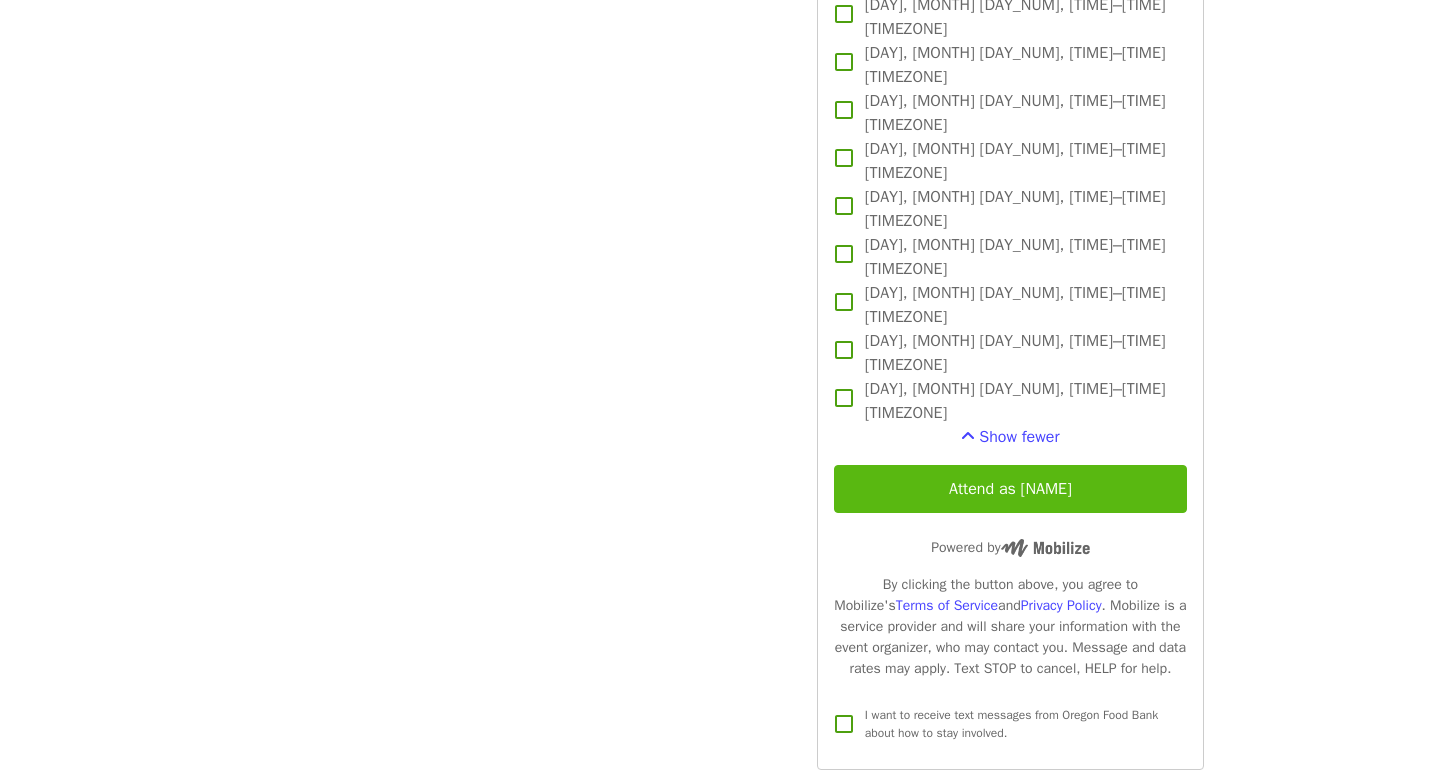 click on "Attend as [NAME]" at bounding box center [1010, 489] 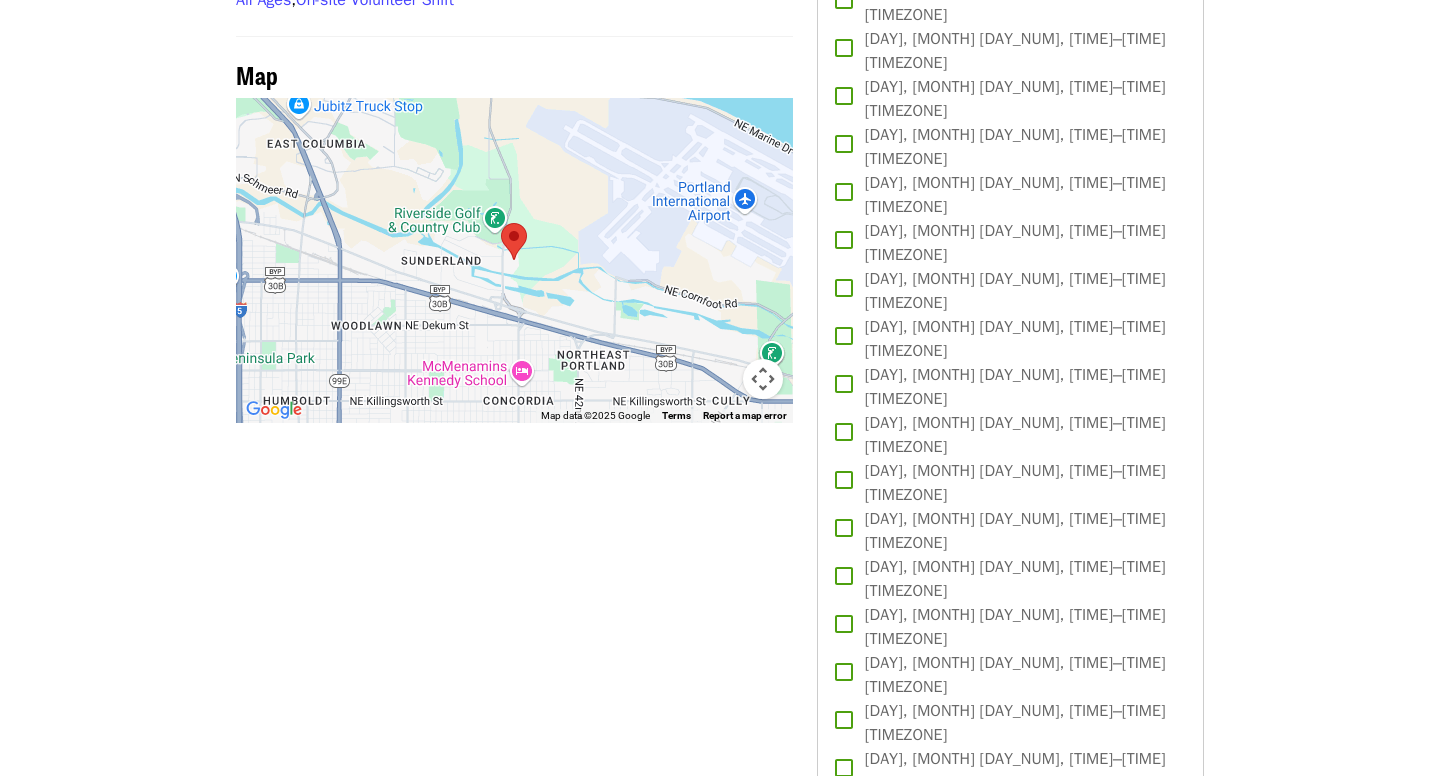 scroll, scrollTop: 1415, scrollLeft: 0, axis: vertical 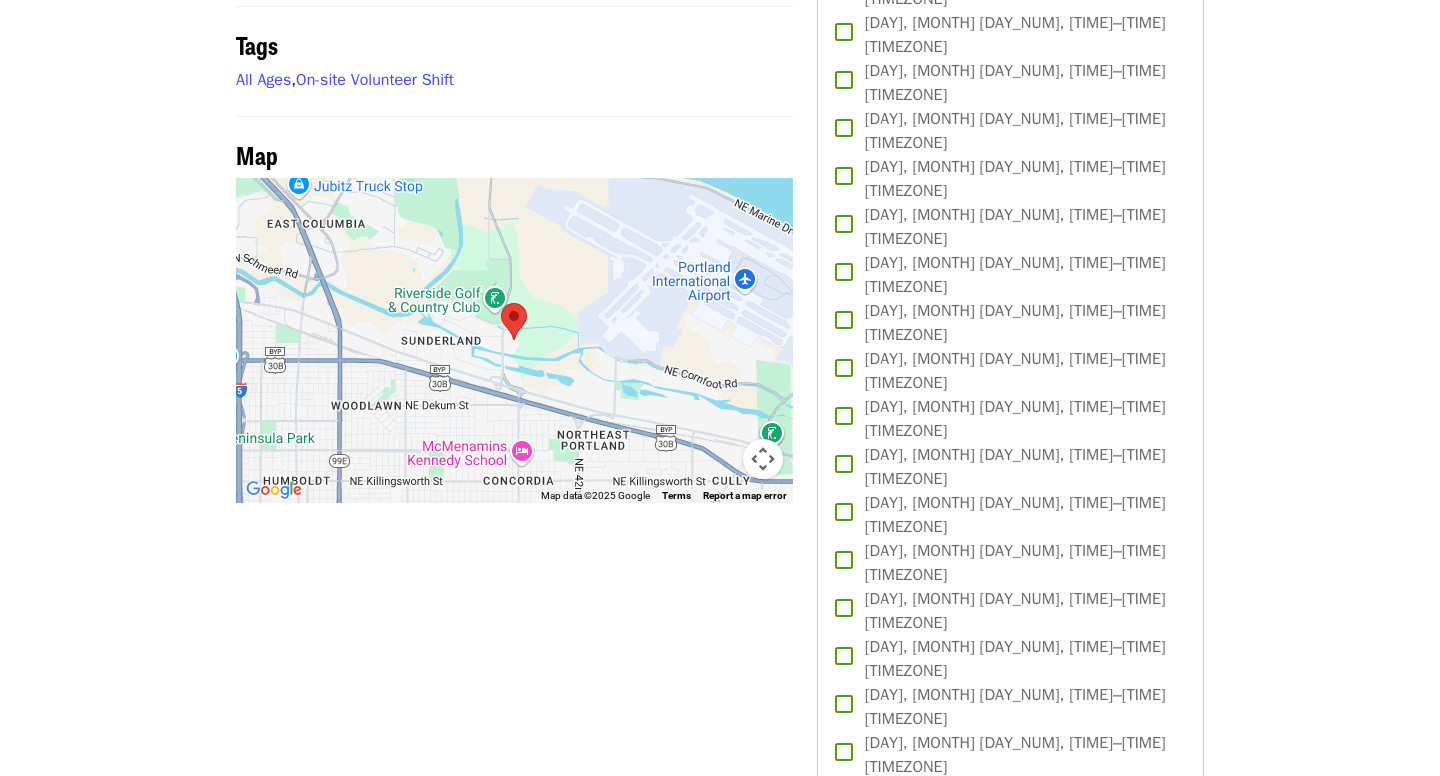 click at bounding box center [501, 303] 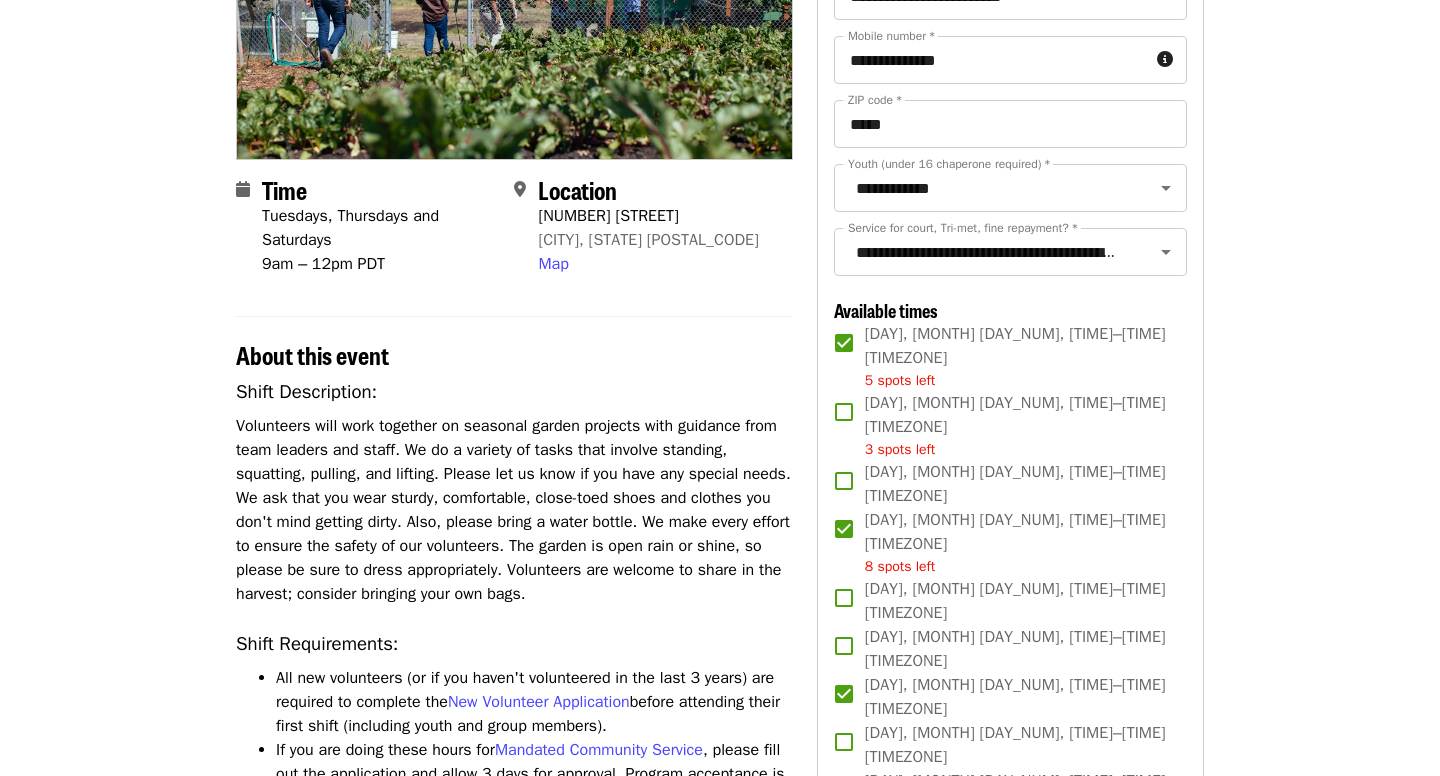 scroll, scrollTop: 319, scrollLeft: 0, axis: vertical 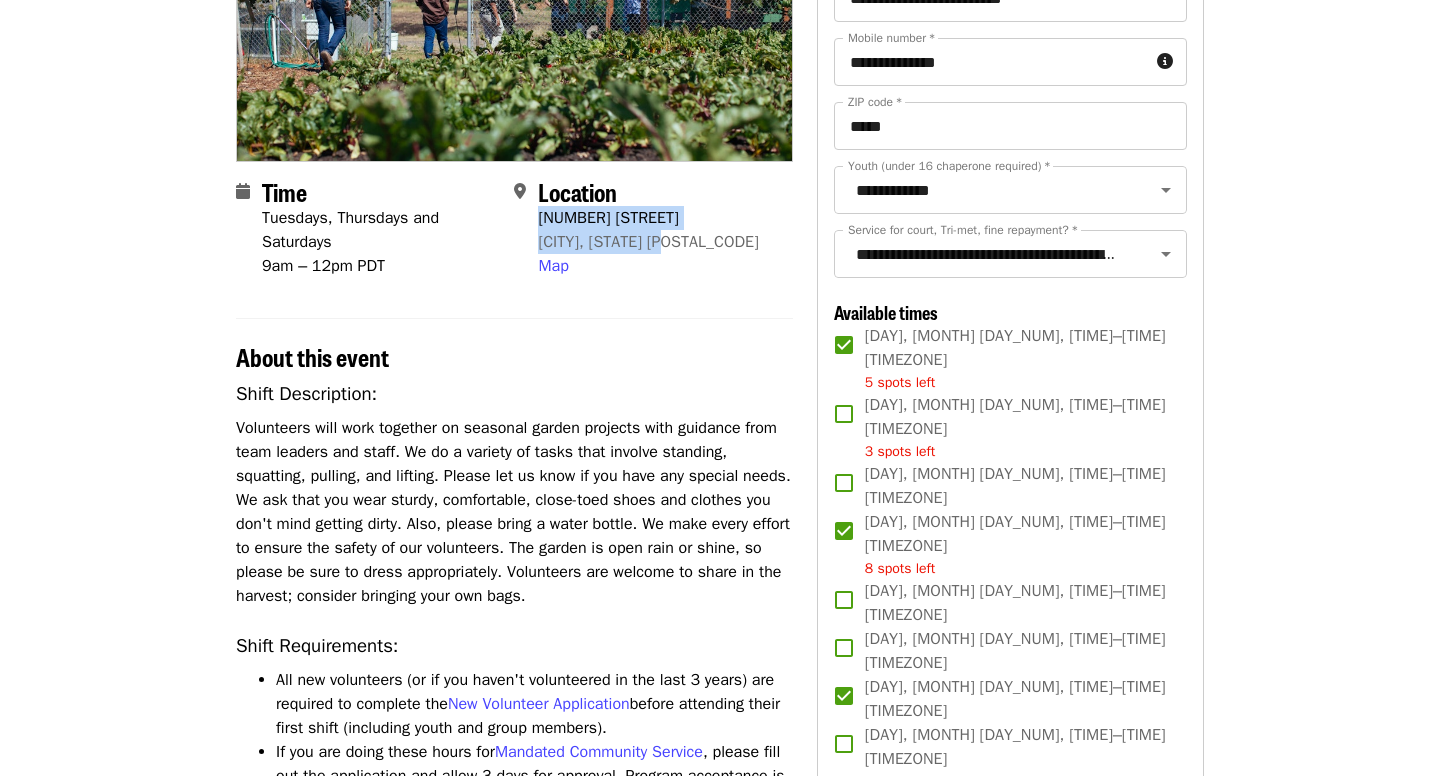 drag, startPoint x: 538, startPoint y: 219, endPoint x: 718, endPoint y: 234, distance: 180.62392 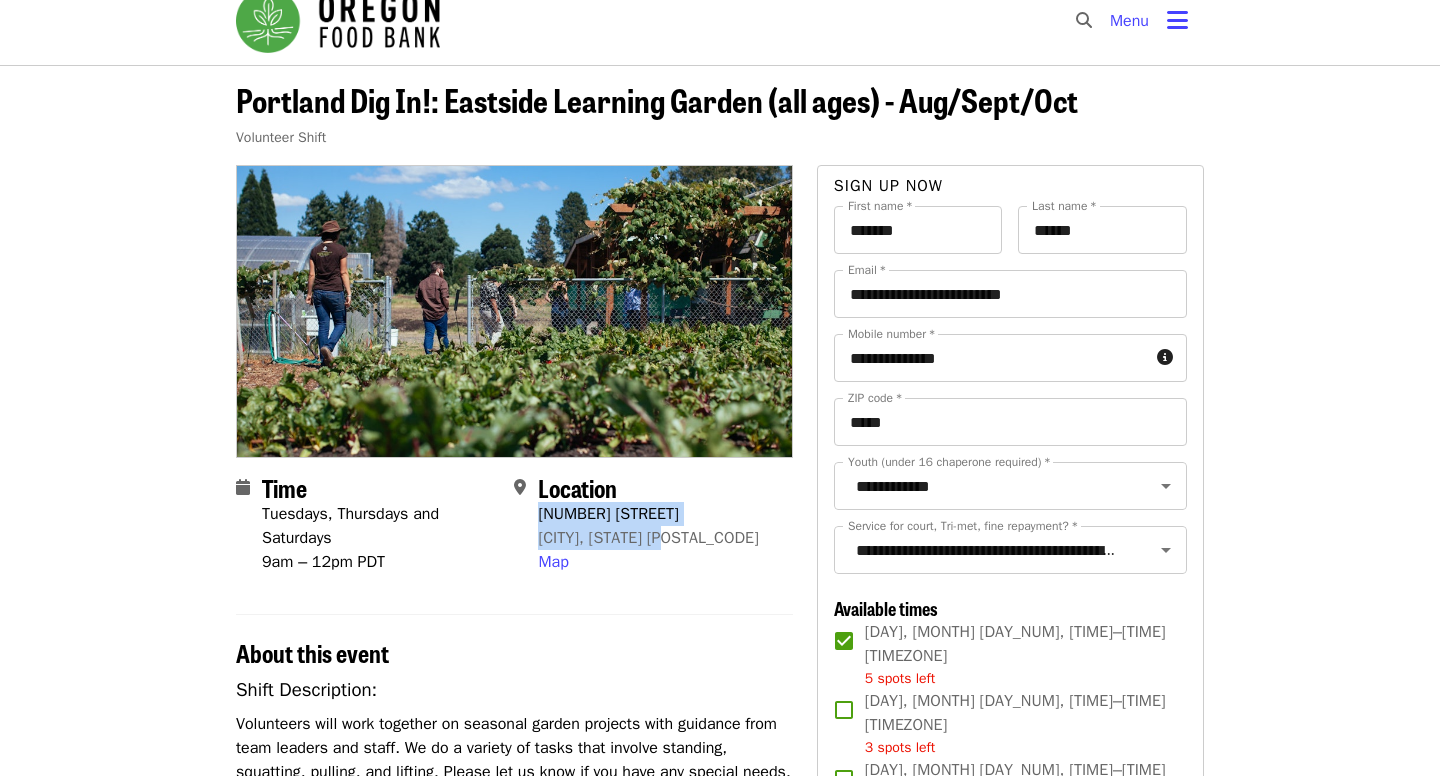 scroll, scrollTop: 0, scrollLeft: 0, axis: both 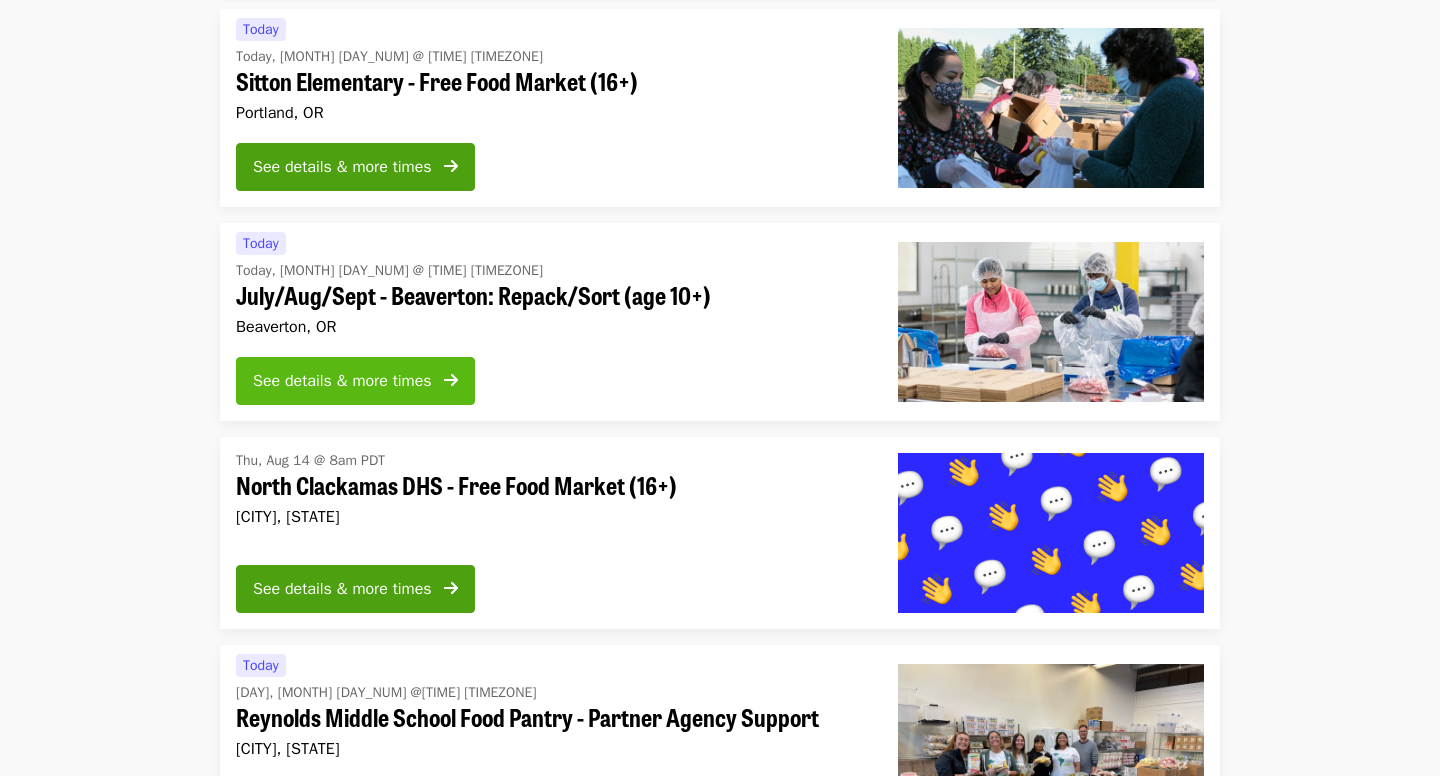 click on "See details & more times" at bounding box center [355, 381] 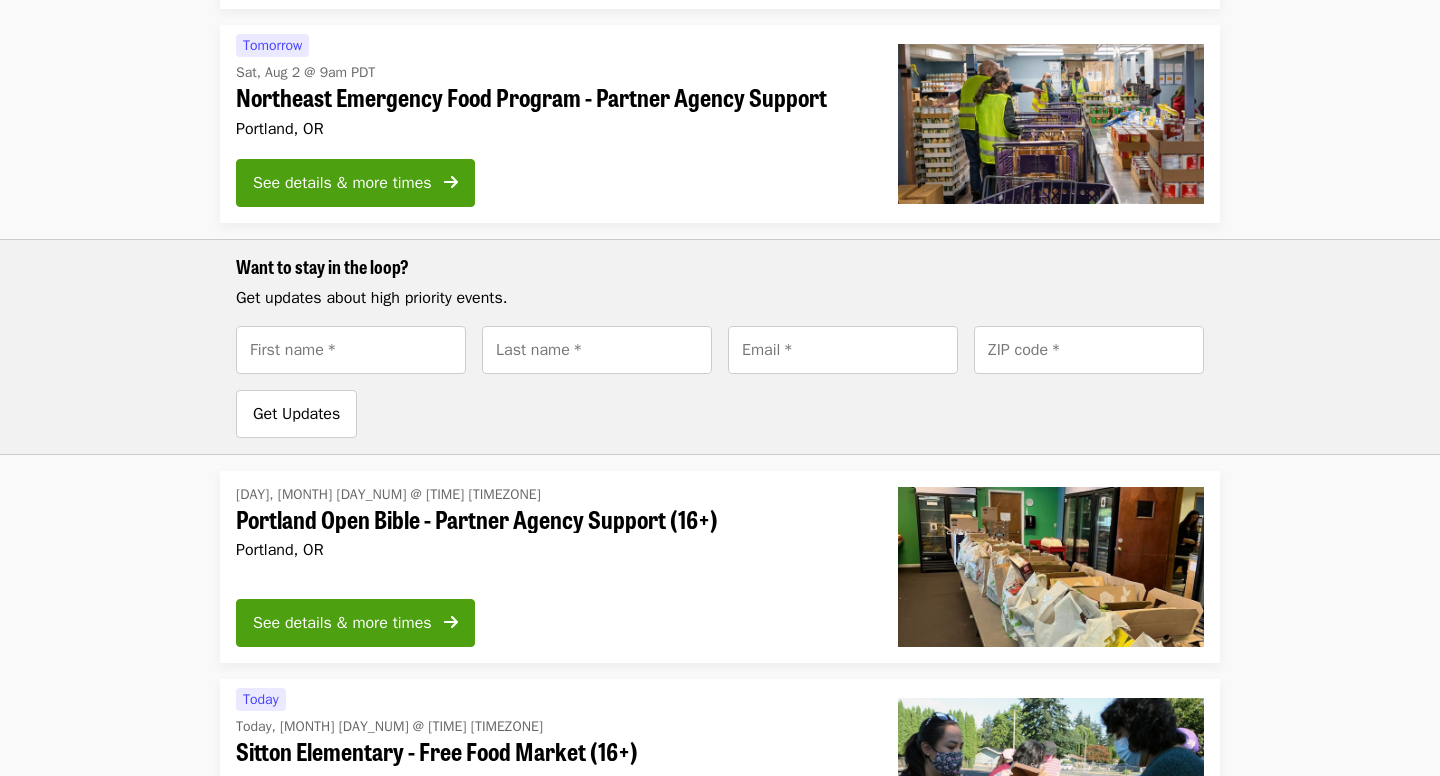 scroll, scrollTop: 1298, scrollLeft: 0, axis: vertical 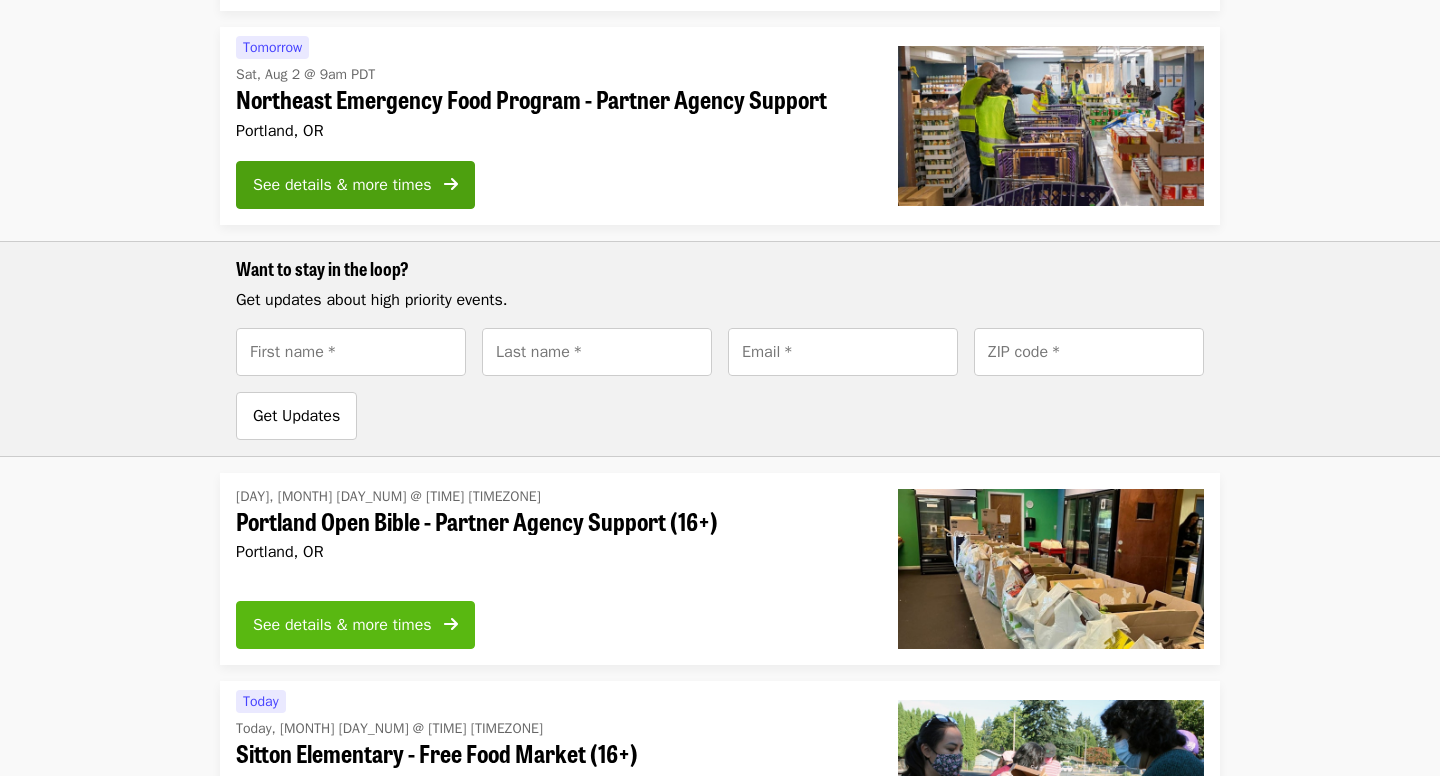 click on "See details & more times" at bounding box center (355, 625) 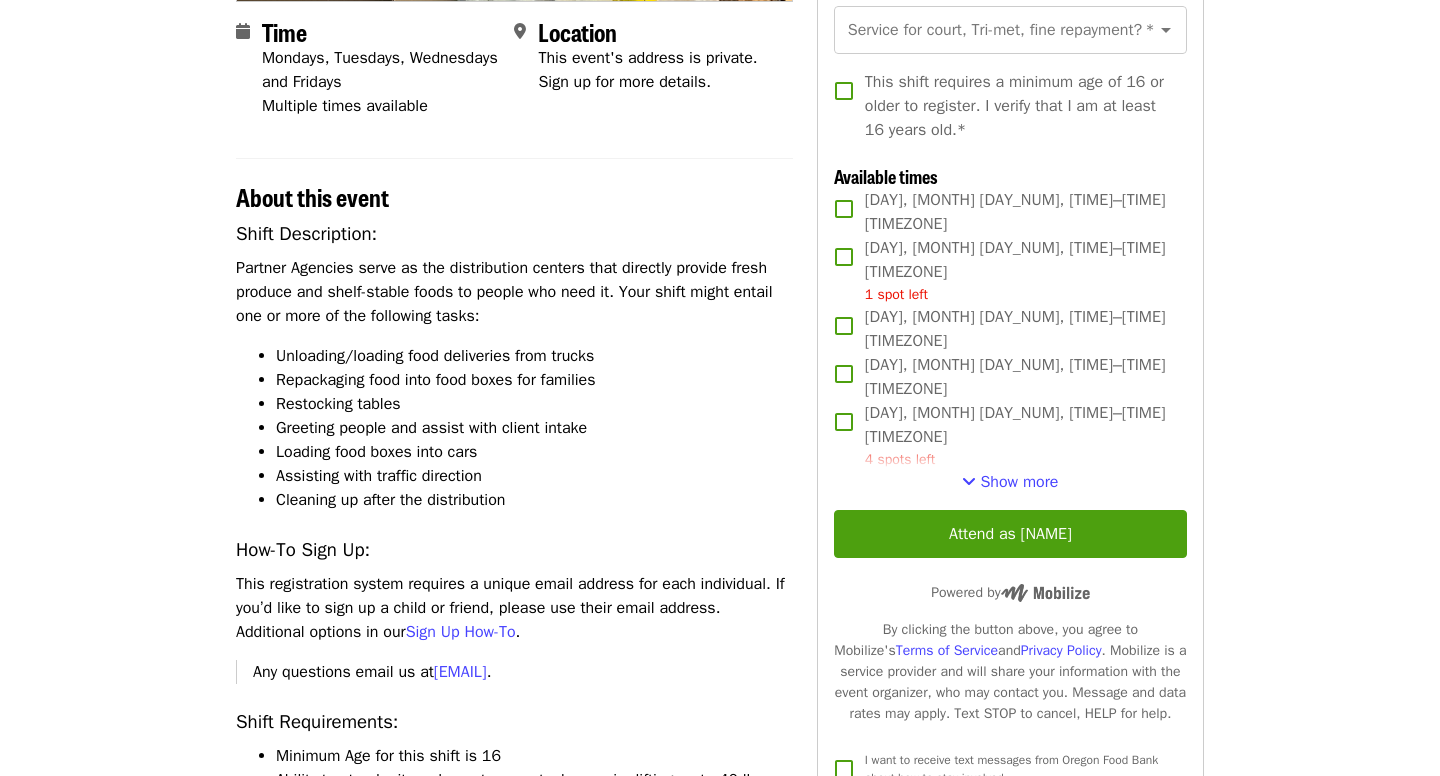 scroll, scrollTop: 478, scrollLeft: 0, axis: vertical 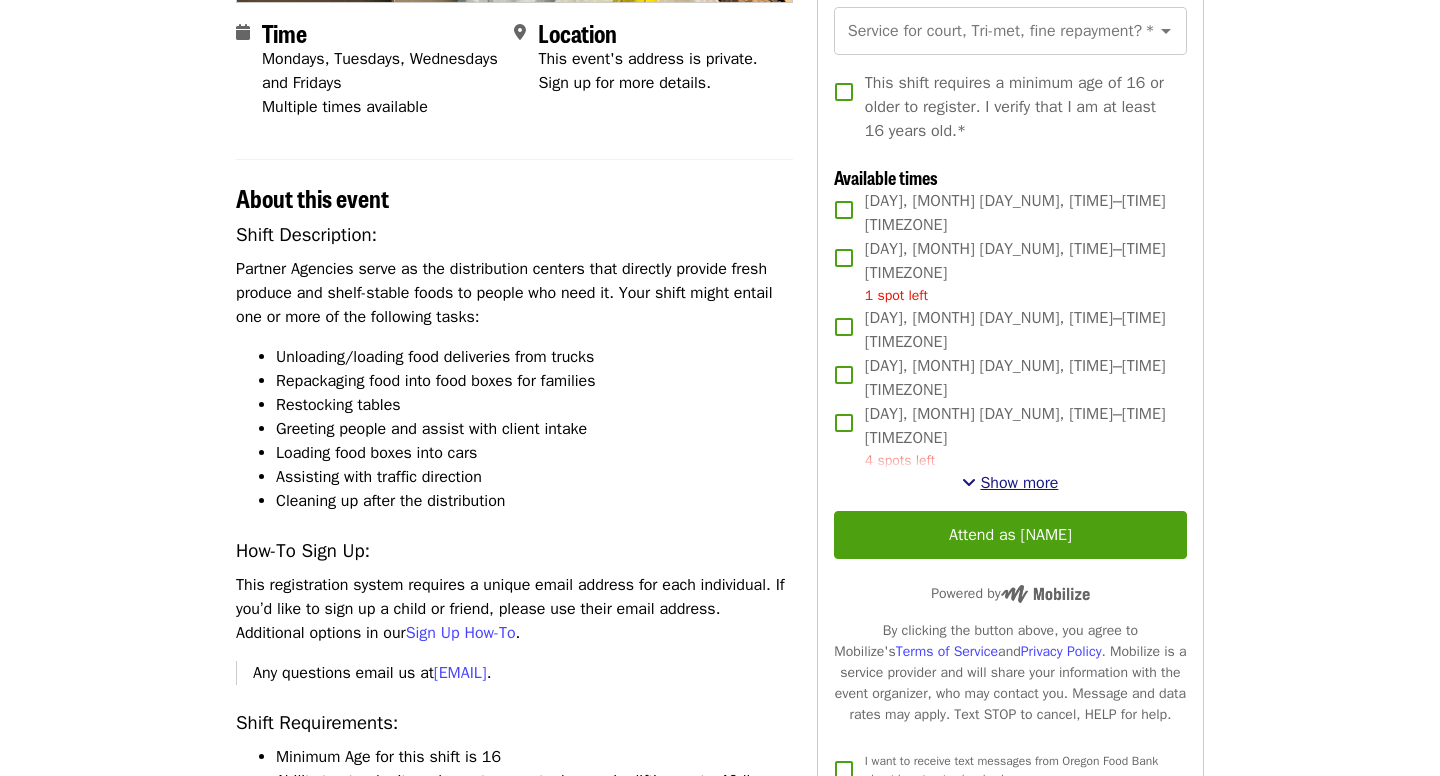 click on "Show more" at bounding box center [1019, 483] 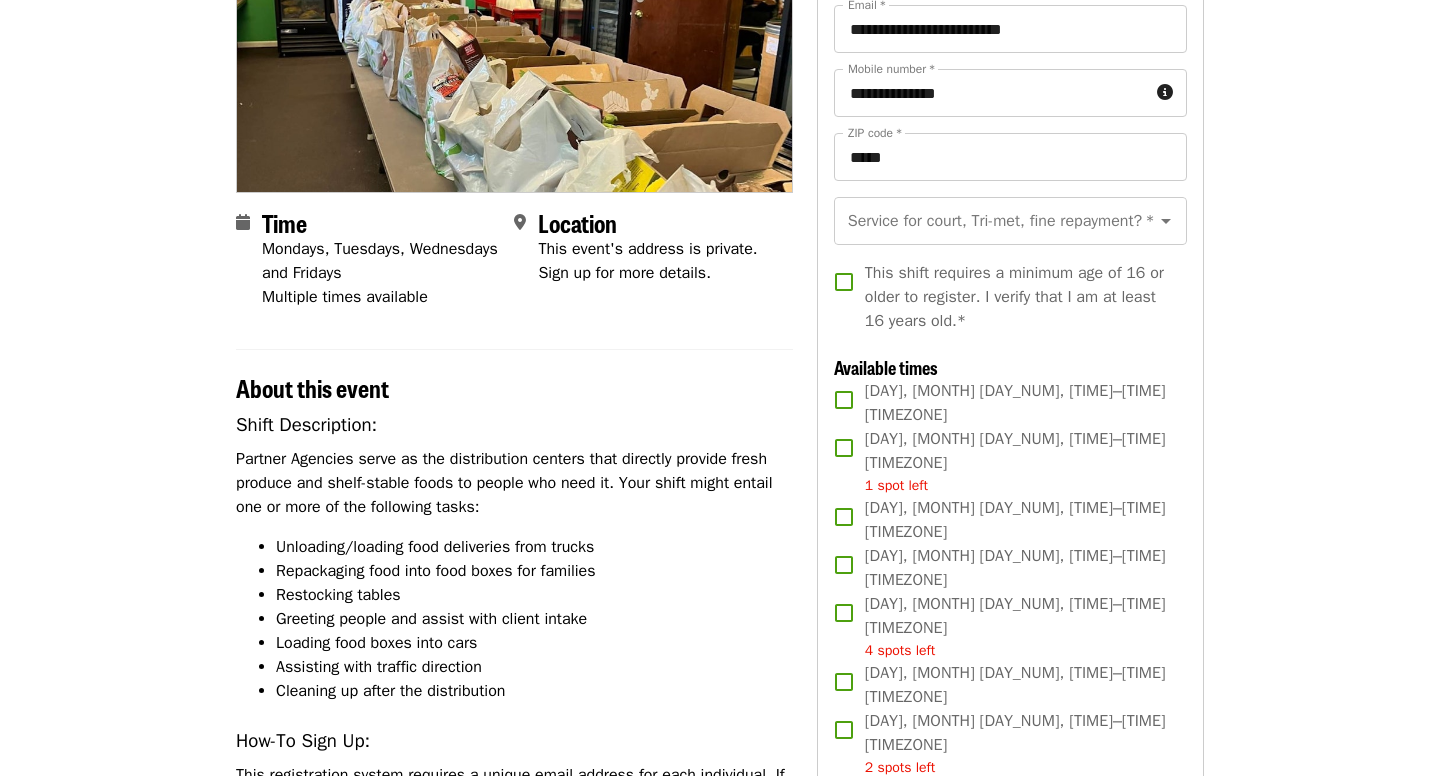 scroll, scrollTop: 287, scrollLeft: 0, axis: vertical 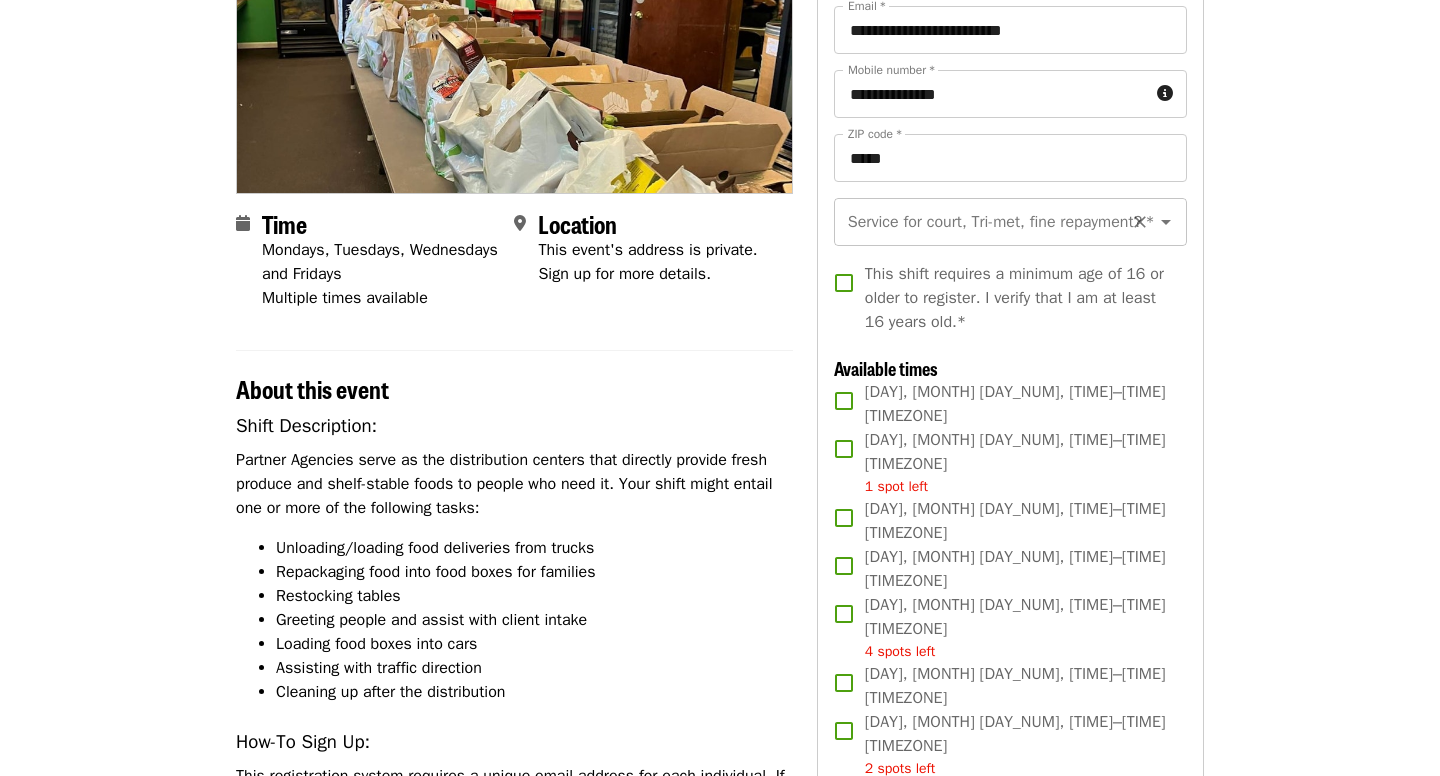 click on "Service for court, Tri-met, fine repayment?   *" at bounding box center [986, 222] 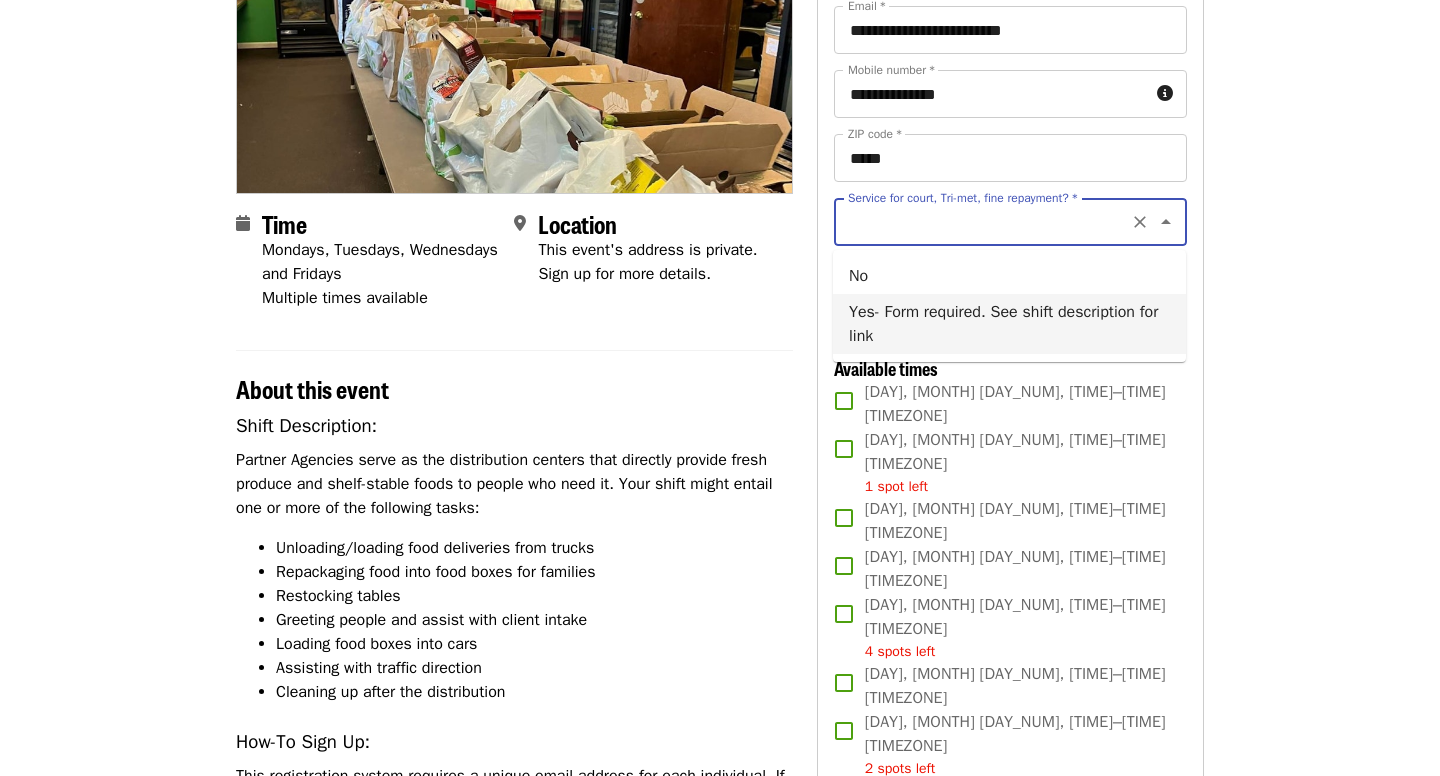 click on "Yes- Form required. See shift description for link" at bounding box center [1009, 324] 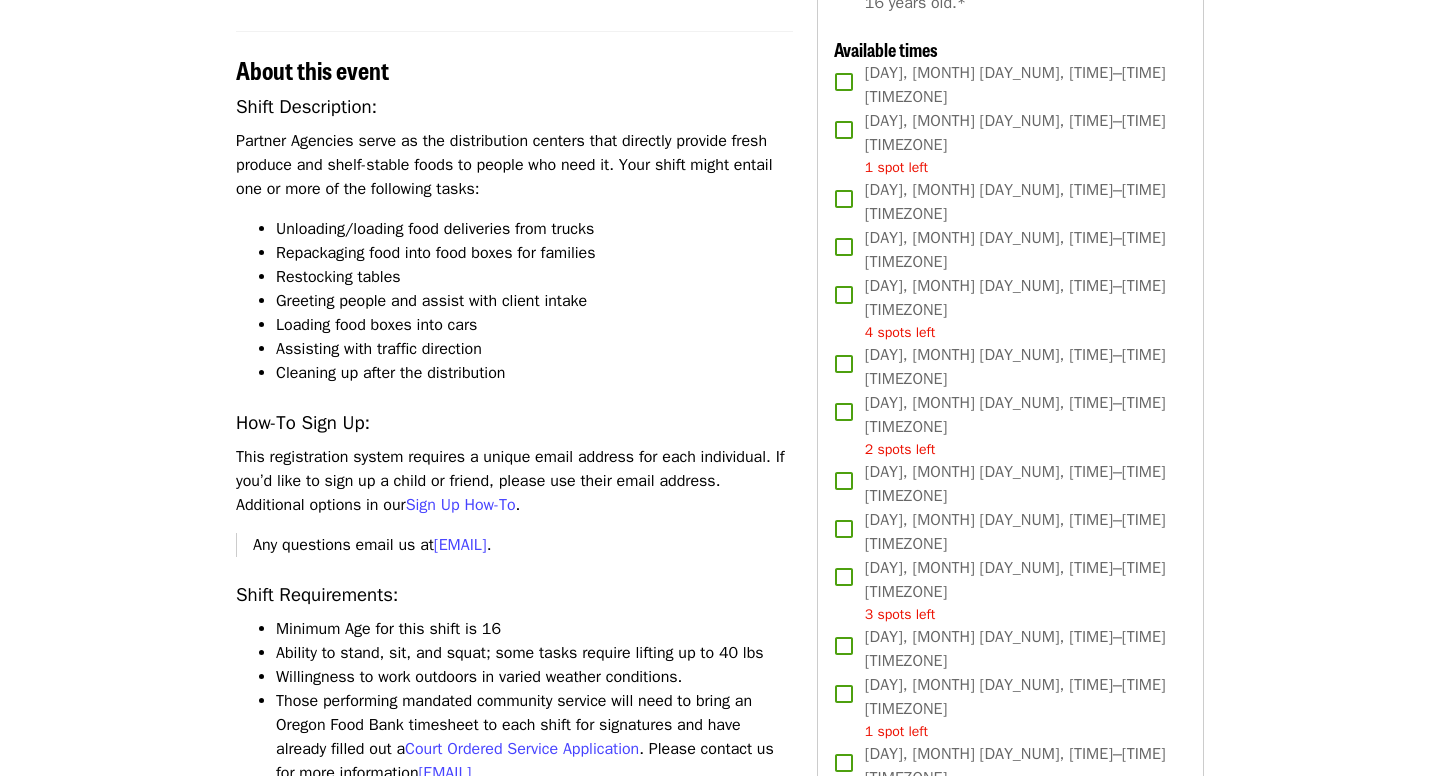 scroll, scrollTop: 604, scrollLeft: 0, axis: vertical 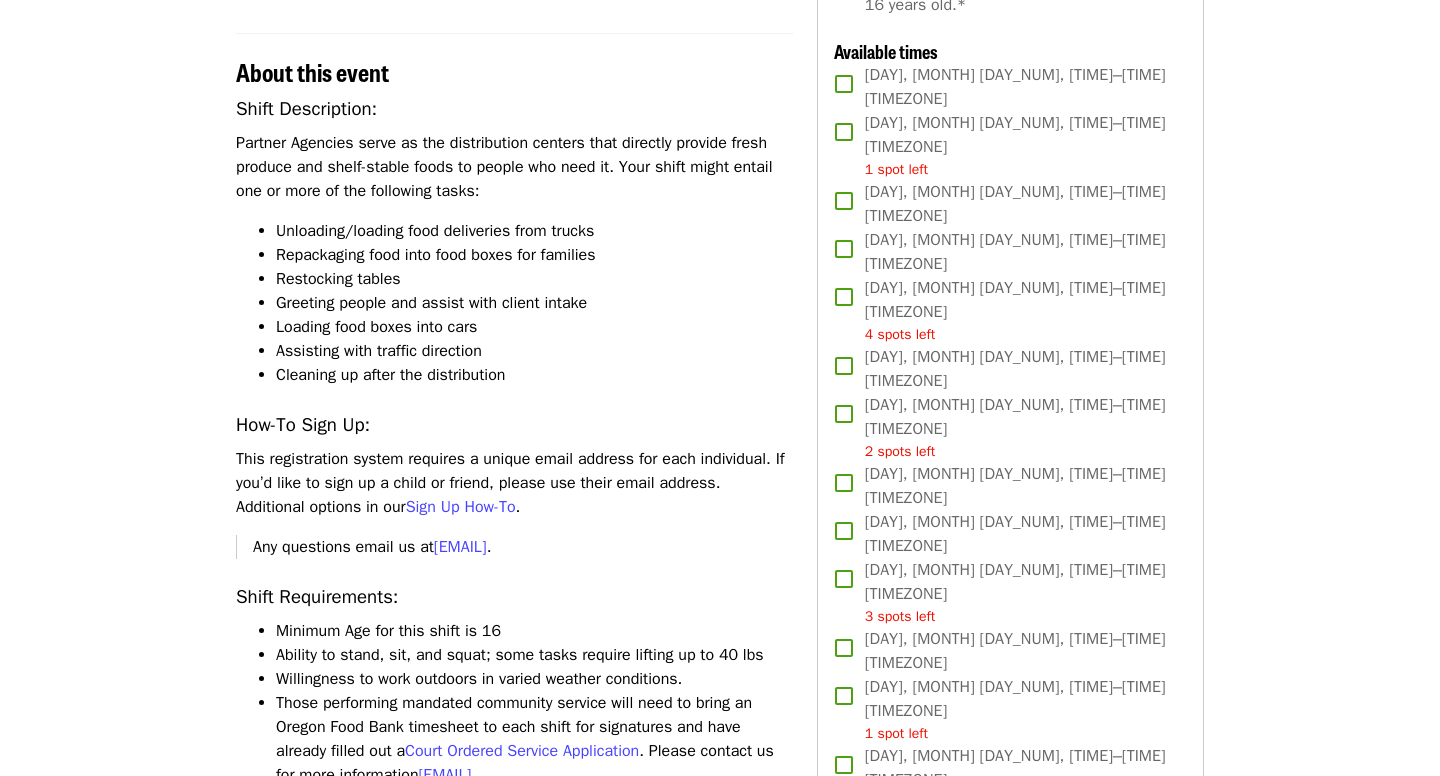 click on "[DAY], [MONTH] [DAY_NUM], [TIME]–[TIME] [TIMEZONE]" at bounding box center [1018, 310] 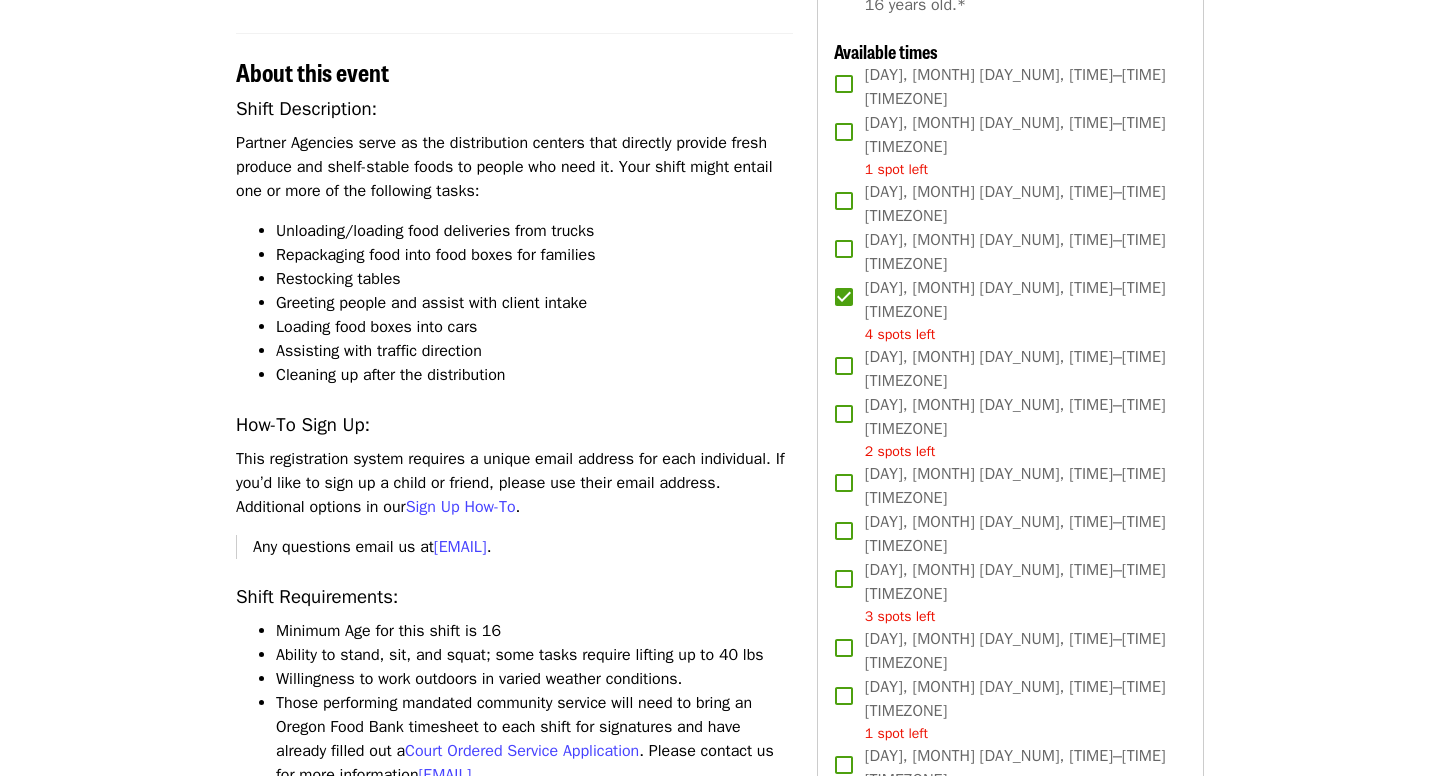 click on "[DAY], [MONTH] [DAY_NUM], [TIME]–[TIME] [TIMEZONE]" at bounding box center (1018, 310) 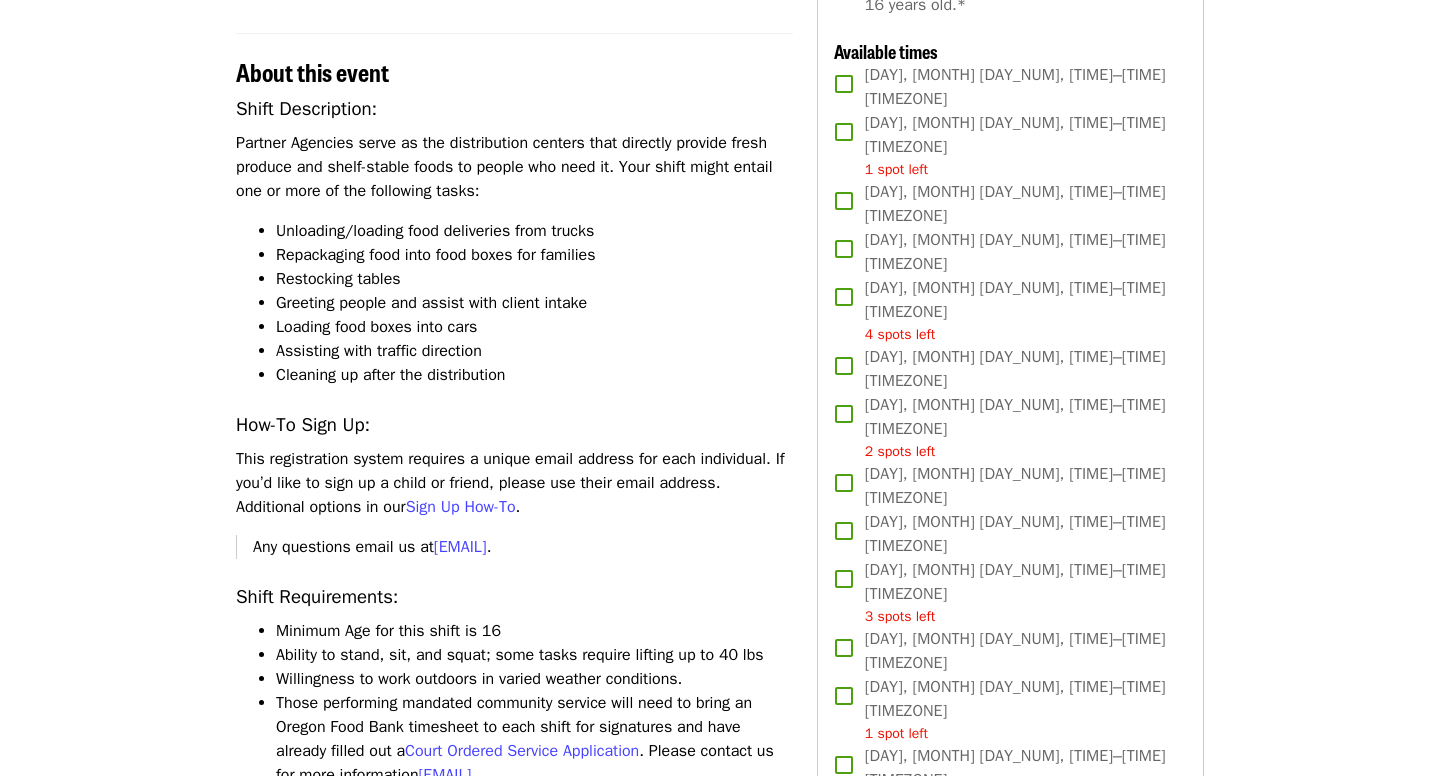 click on "[DAY], [MONTH] [DAY_NUM], [TIME]–[TIME] [TIMEZONE]" at bounding box center [1018, 310] 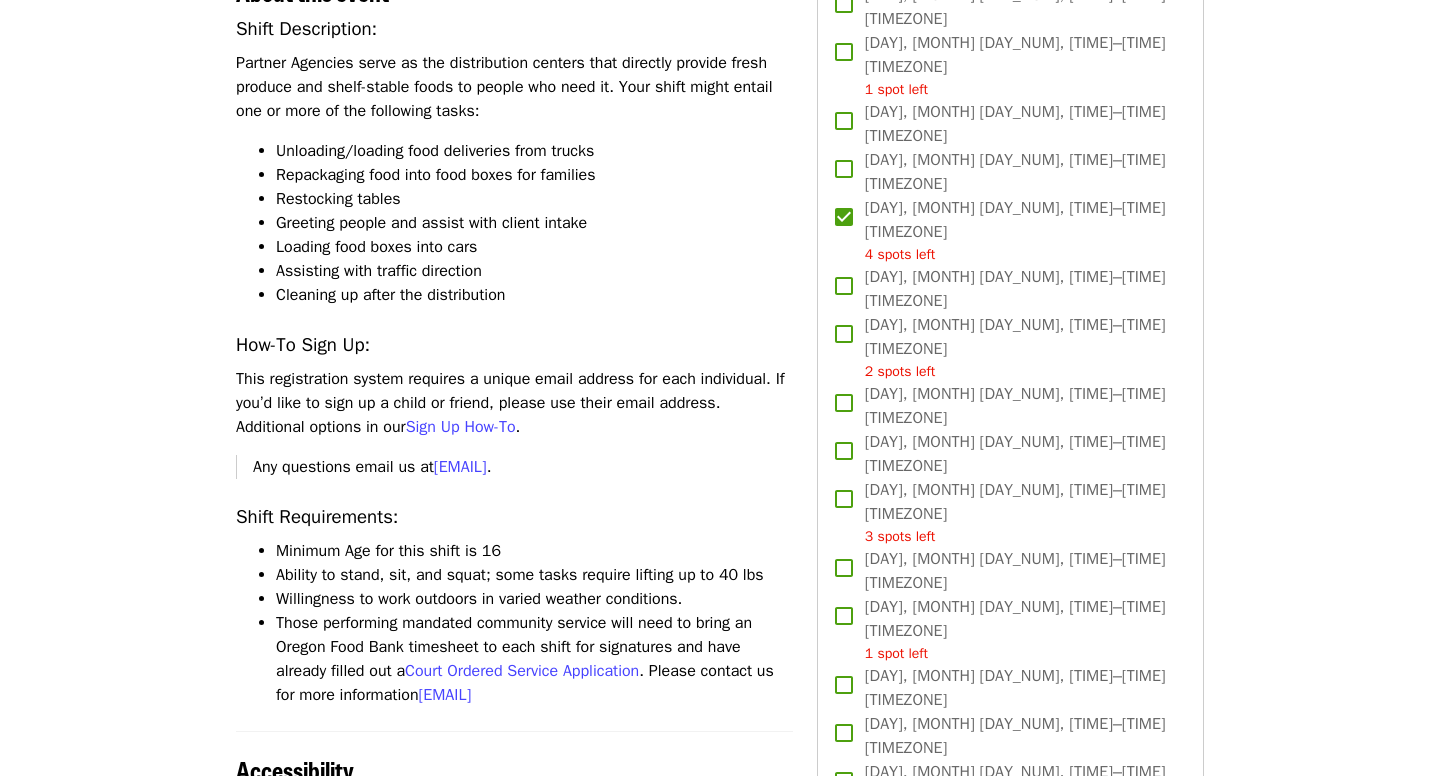 scroll, scrollTop: 690, scrollLeft: 0, axis: vertical 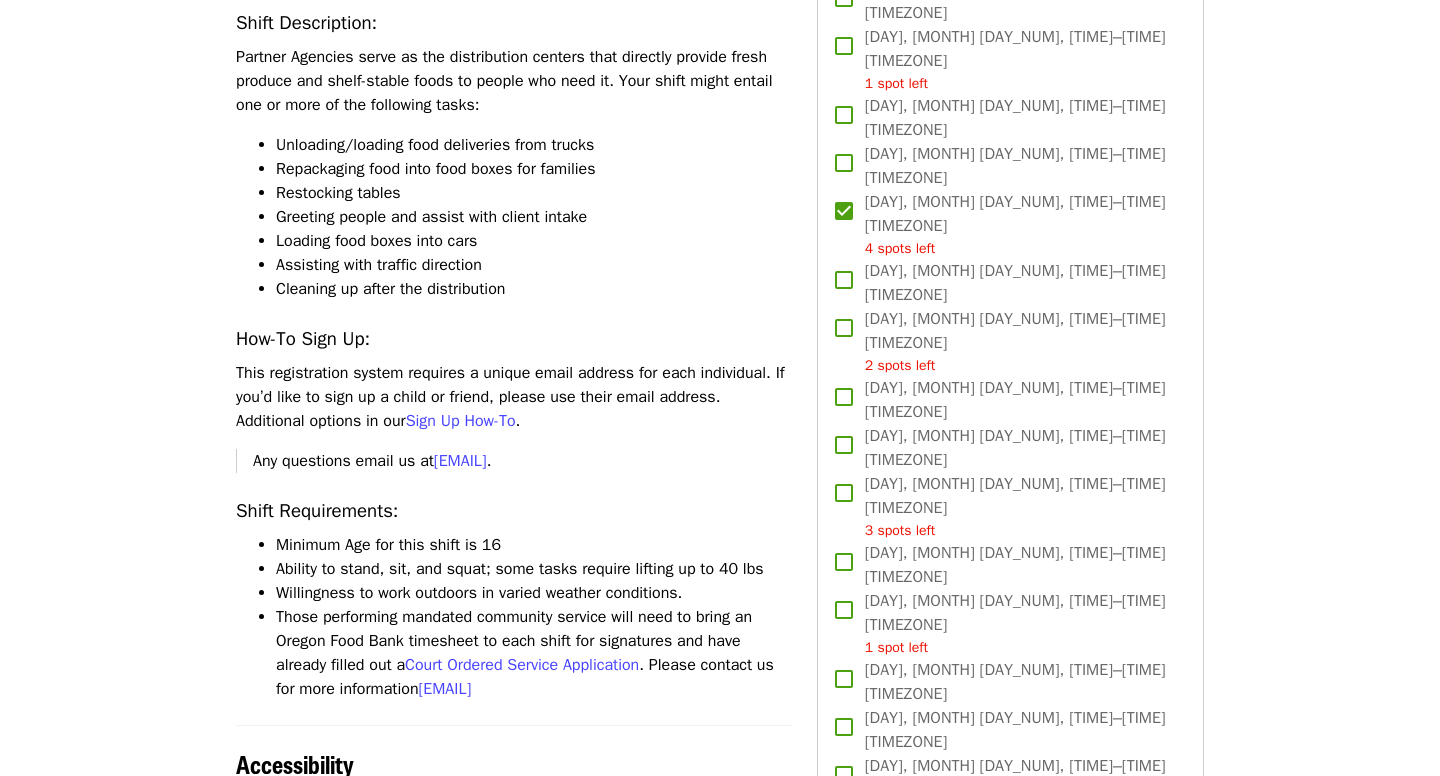 click on "[DAY], [MONTH] [DAY_NUM], [TIME]–[TIME] [TIMEZONE]" at bounding box center [1018, 506] 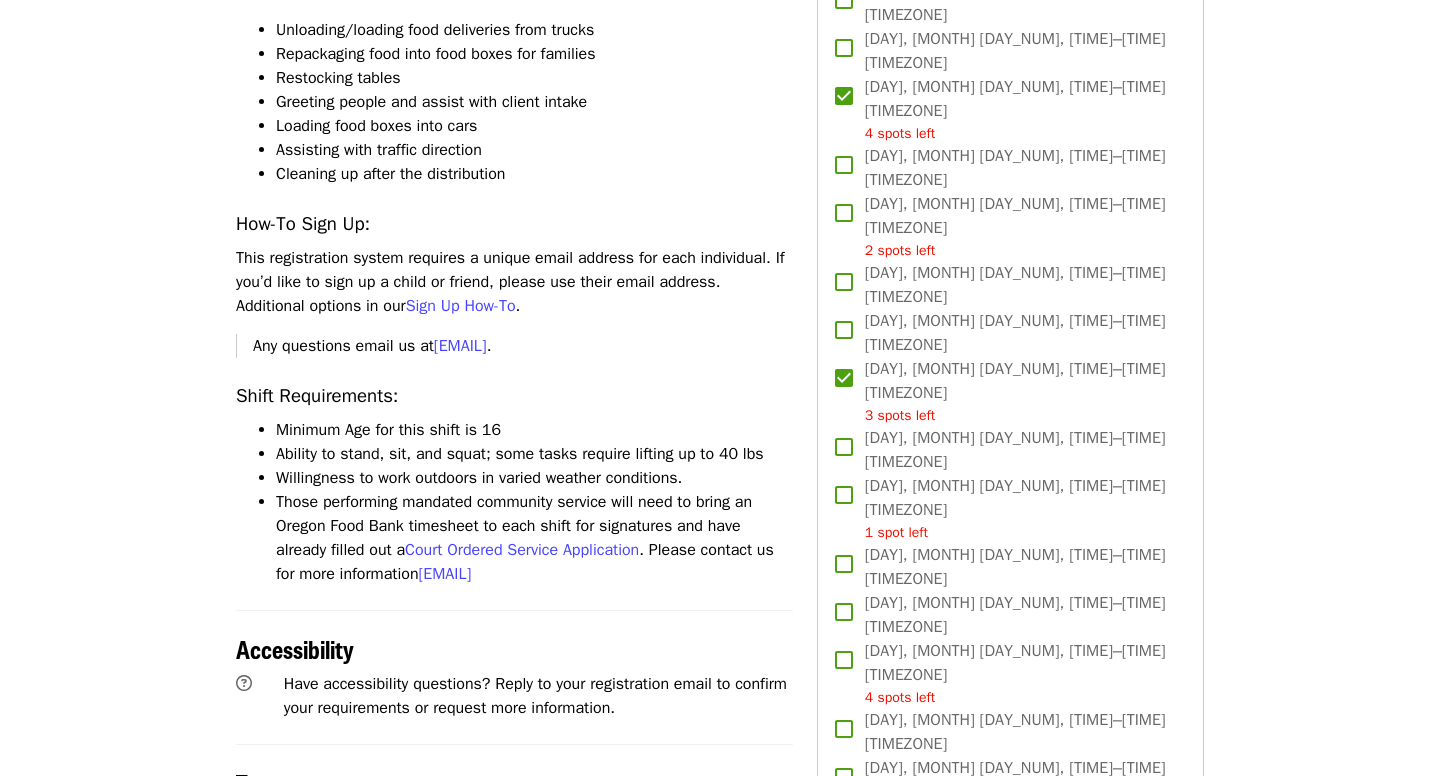 scroll, scrollTop: 804, scrollLeft: 0, axis: vertical 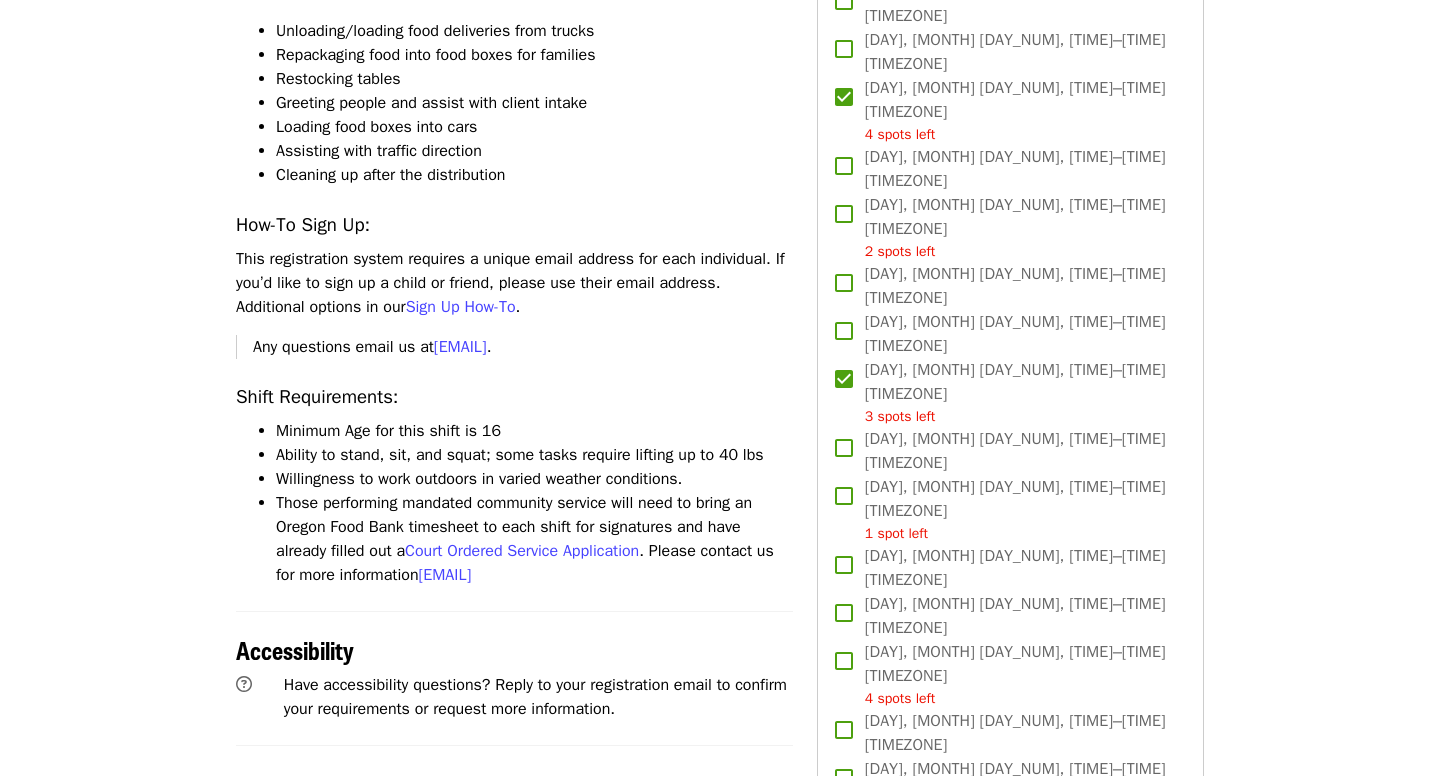 click on "[DAY], [MONTH] [DAY_NUM], [TIME]–[TIME] [TIMEZONE]" at bounding box center [1018, 674] 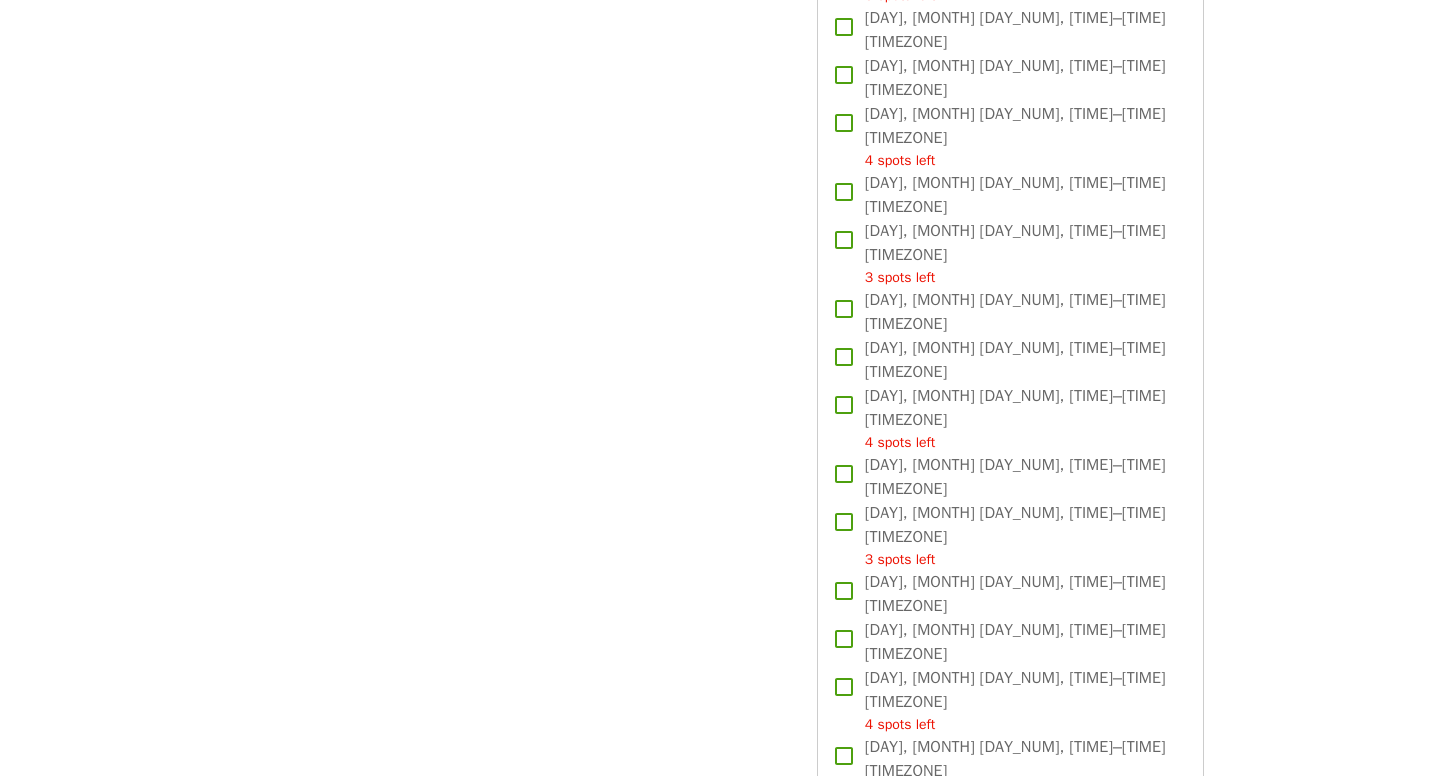 scroll, scrollTop: 2076, scrollLeft: 0, axis: vertical 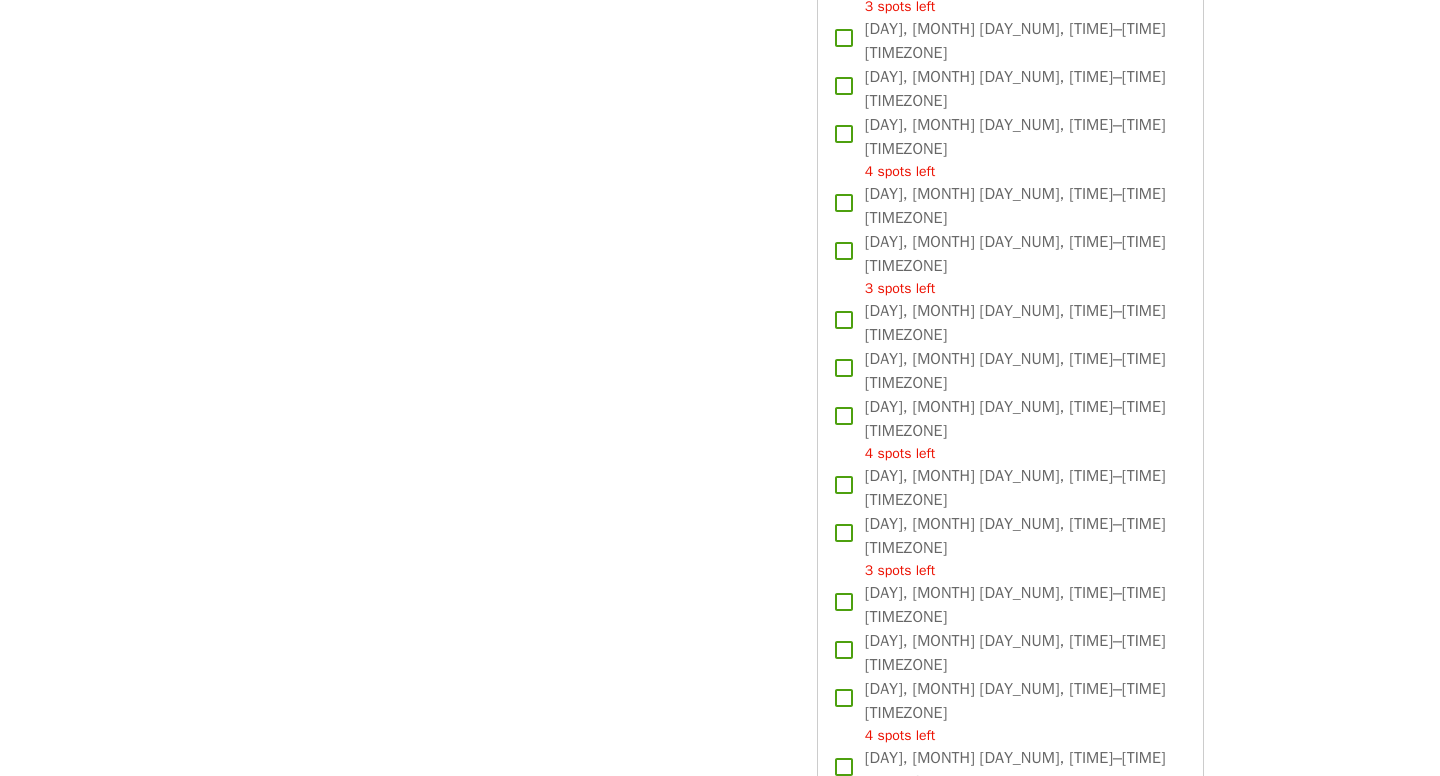 click on "Attend as [NAME]" at bounding box center (1010, 975) 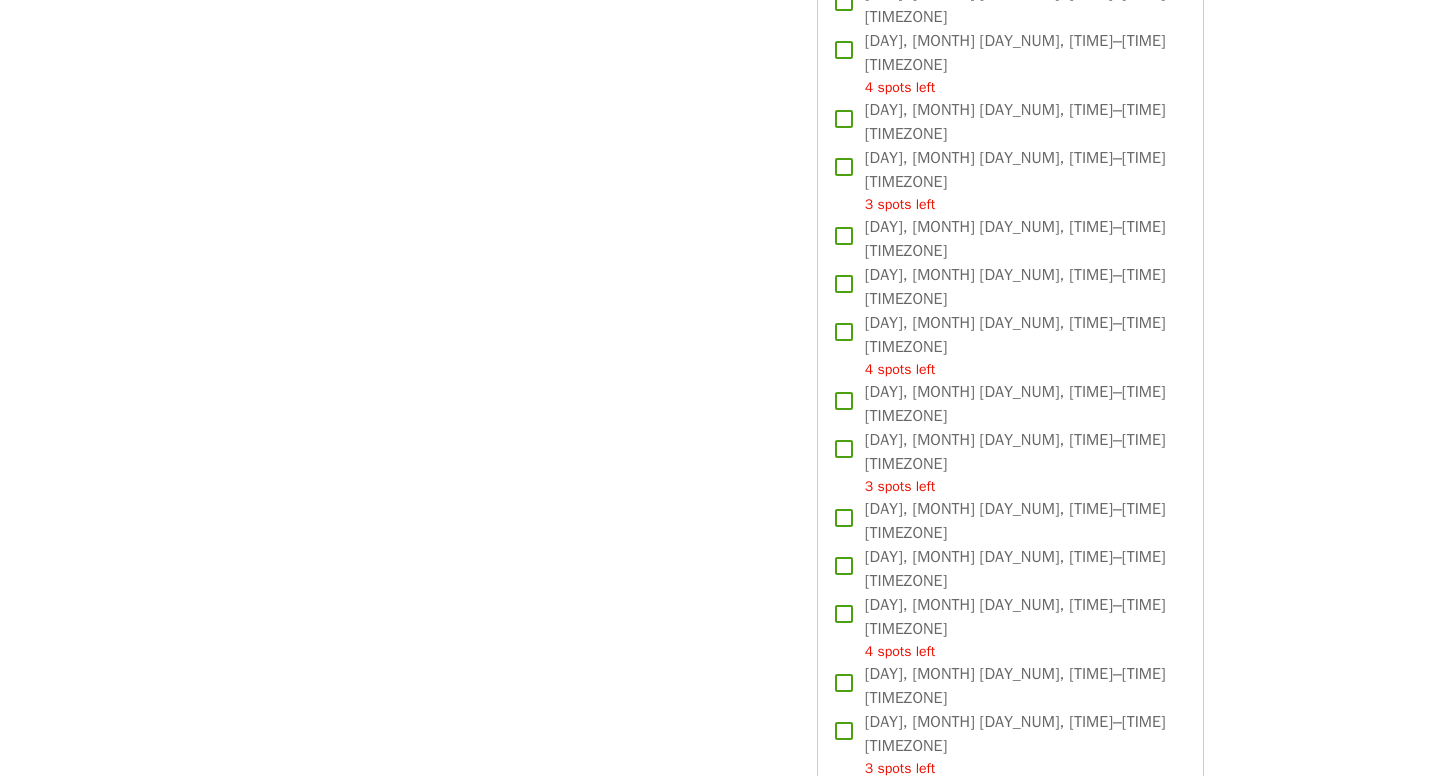 scroll, scrollTop: 2072, scrollLeft: 0, axis: vertical 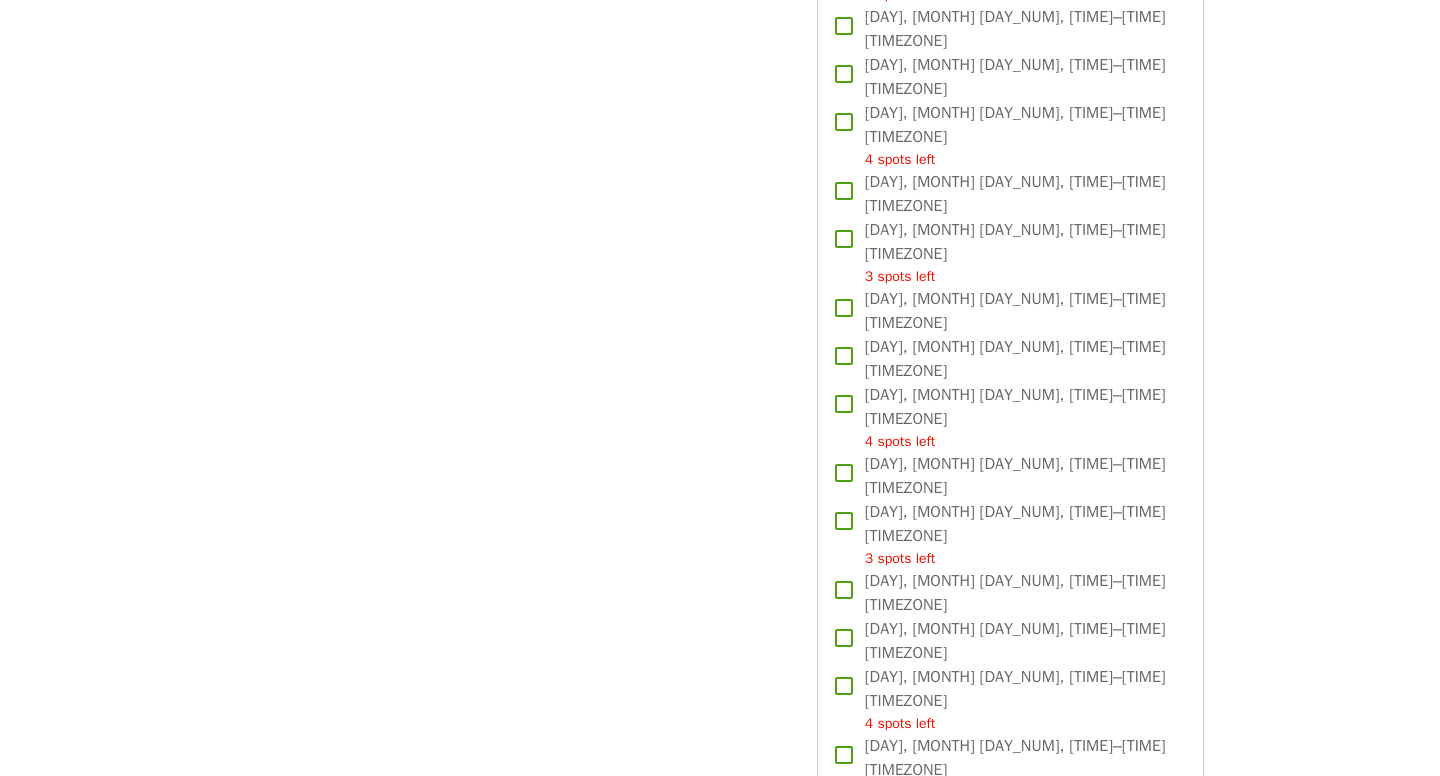 click on "Attend as [NAME]" at bounding box center (1010, 963) 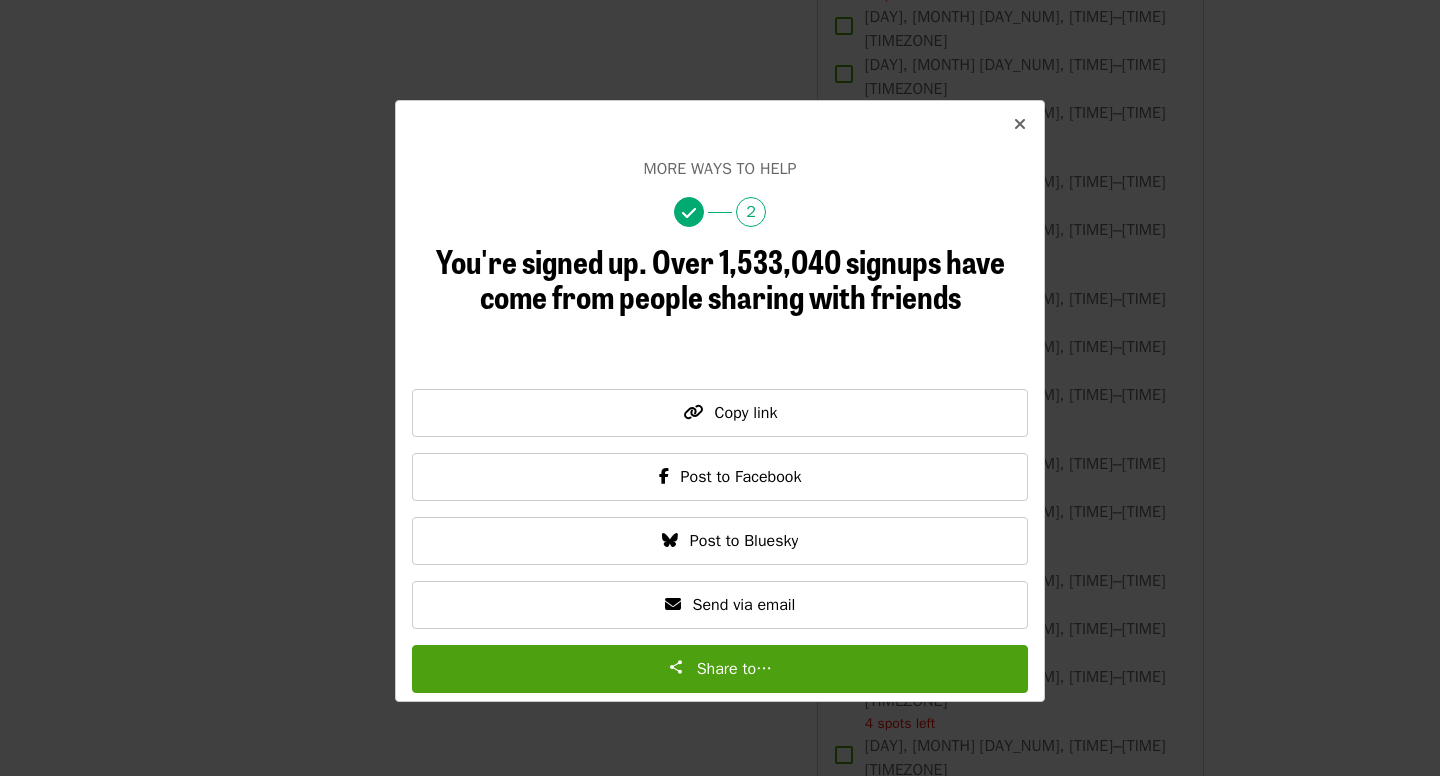 click at bounding box center [1020, 124] 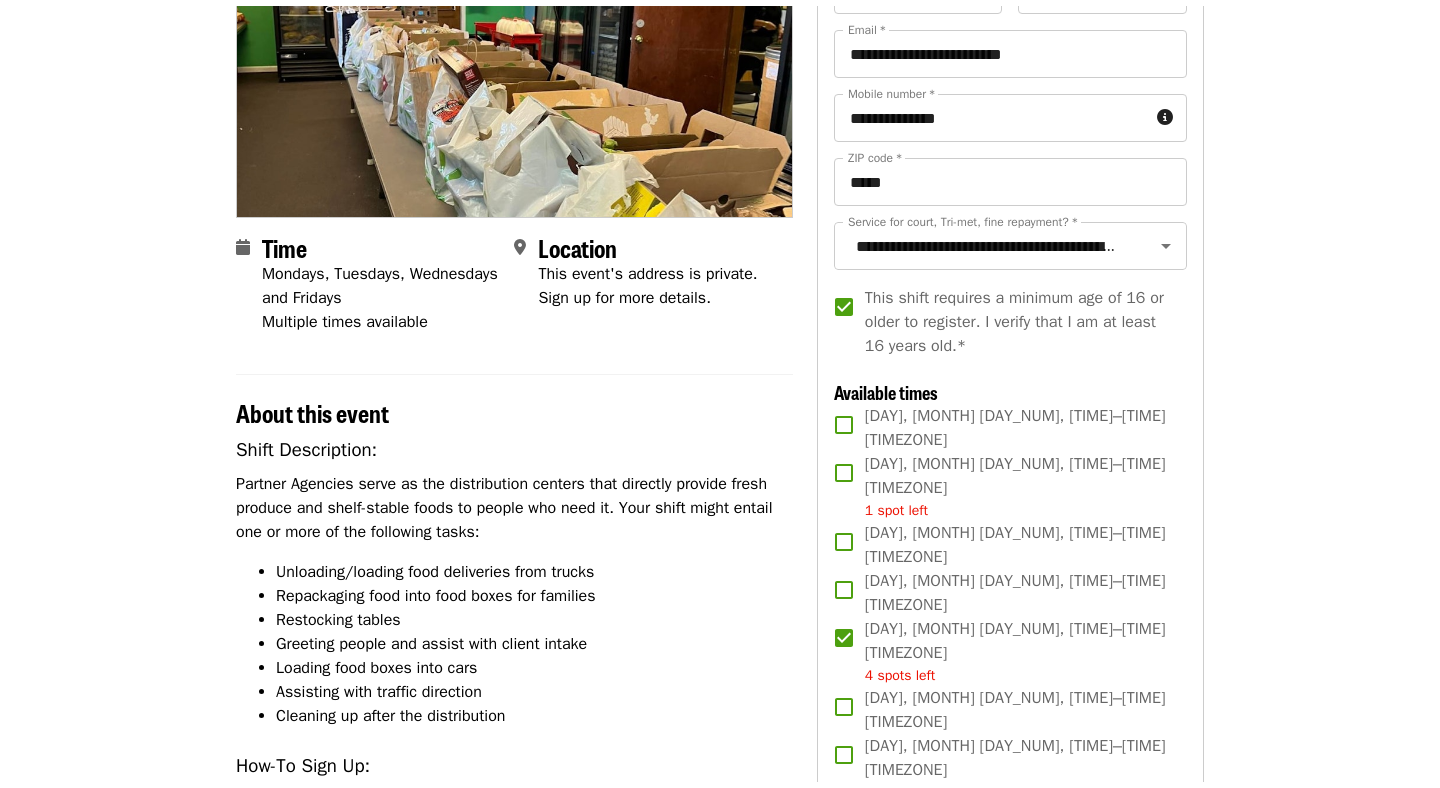 scroll, scrollTop: 0, scrollLeft: 0, axis: both 